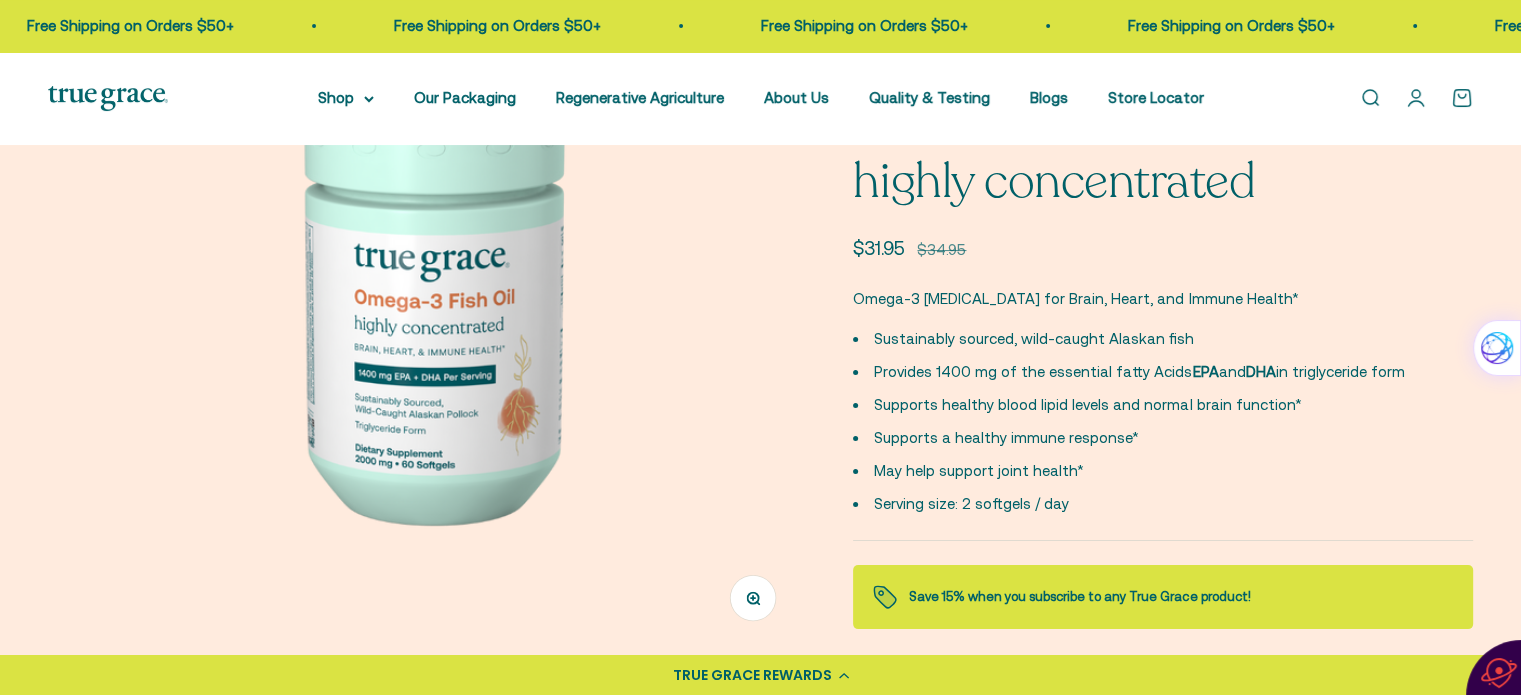 scroll, scrollTop: 0, scrollLeft: 0, axis: both 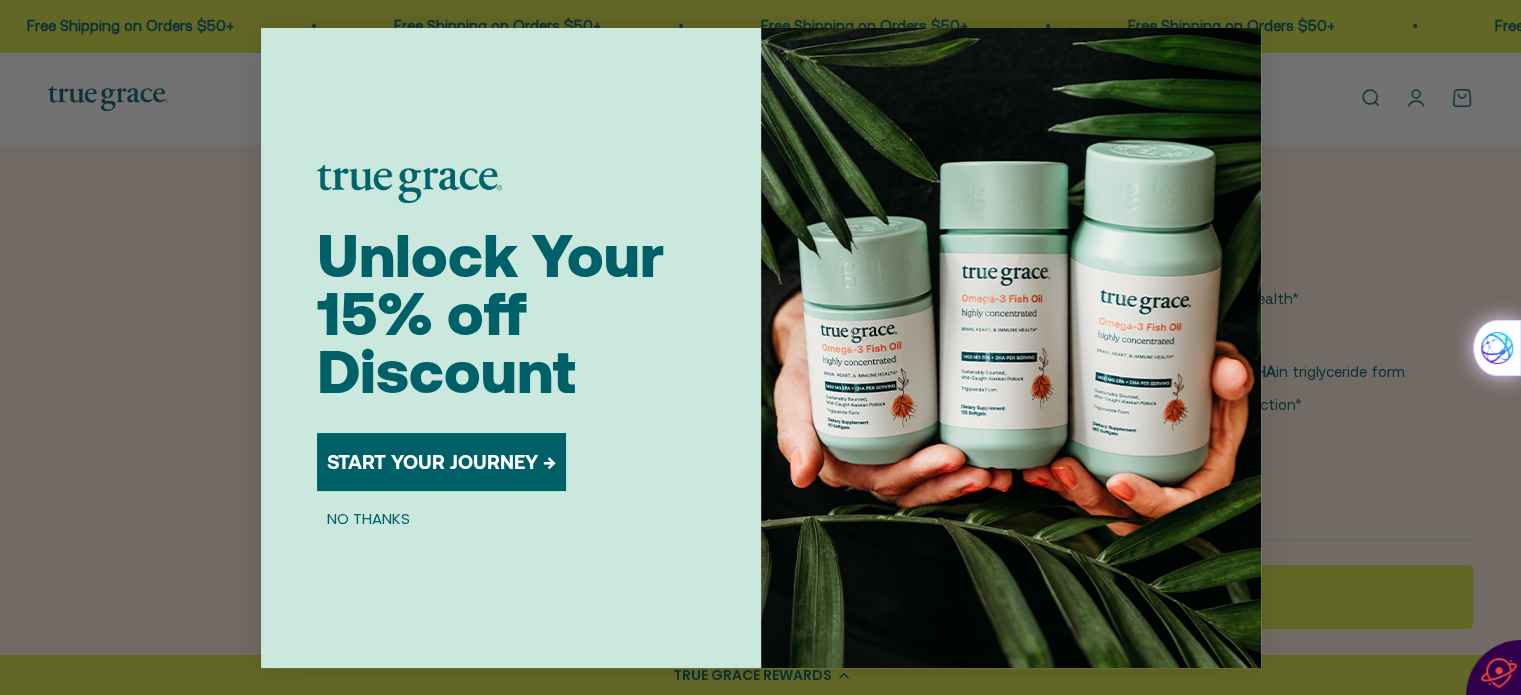 click on "START YOUR JOURNEY →" at bounding box center [441, 462] 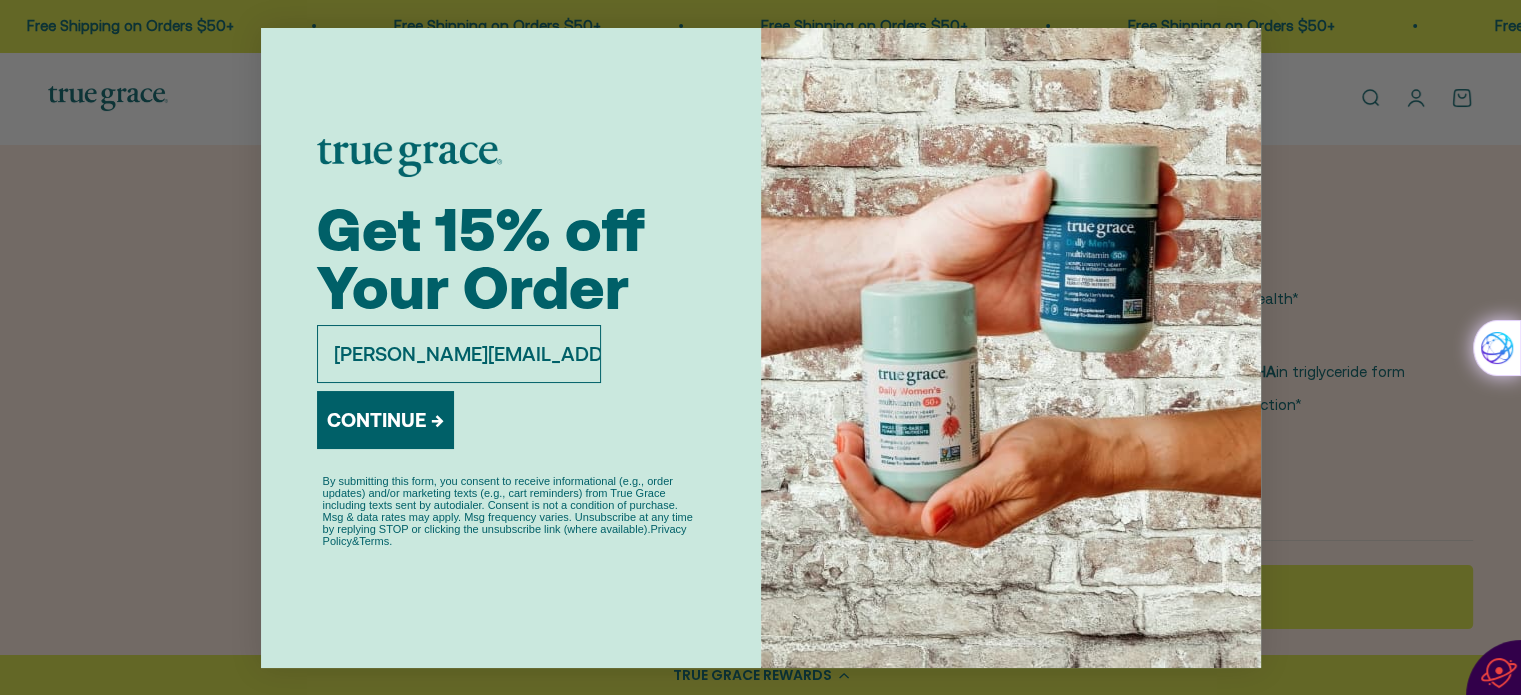 type on "bob.s100@gmail.com" 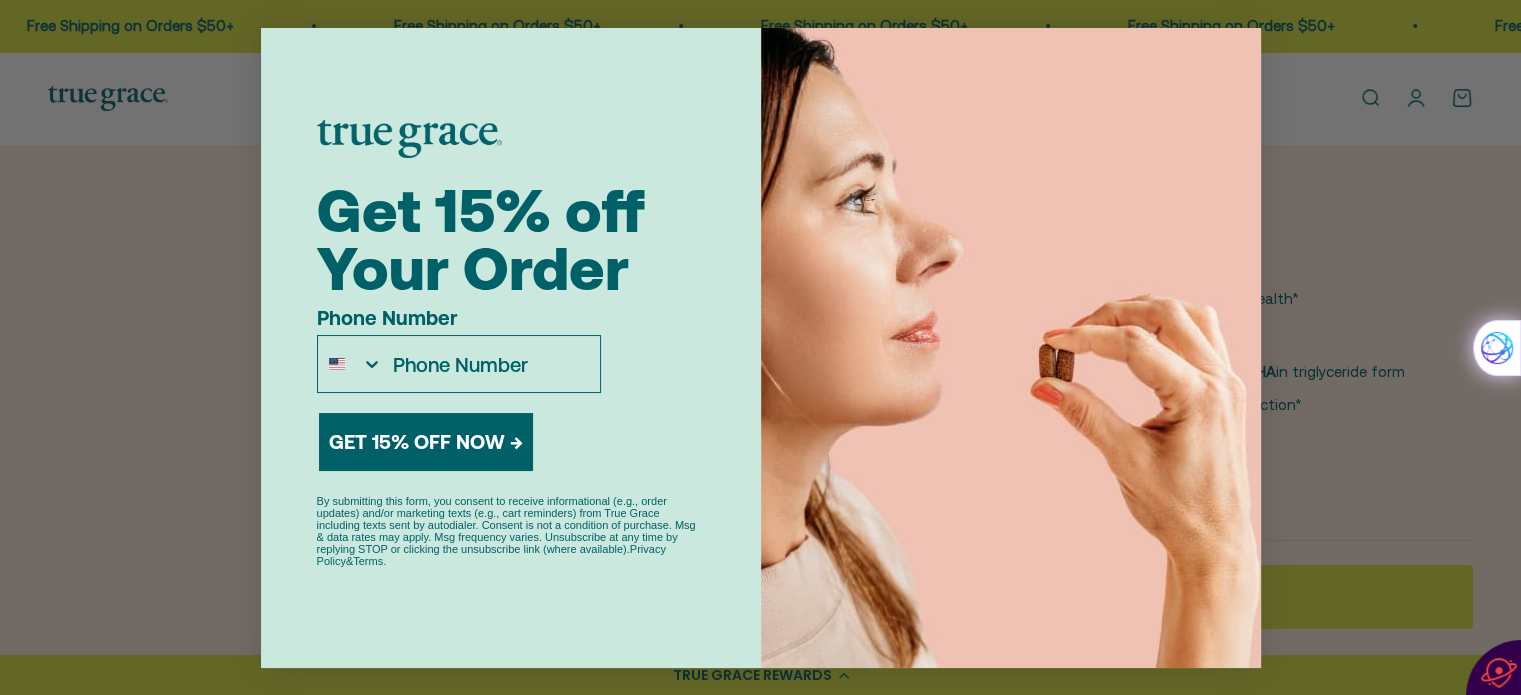 click on "Phone Number" at bounding box center [491, 364] 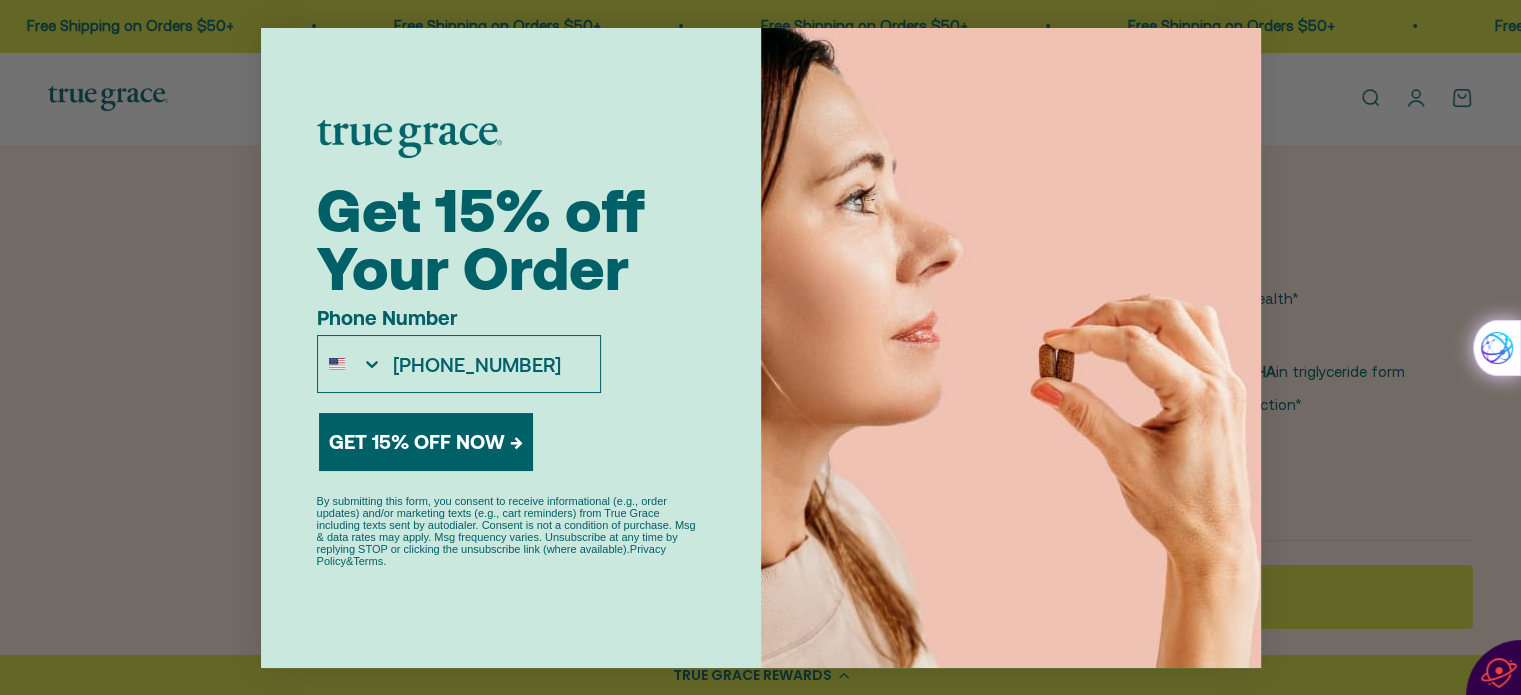 type on "209-217-7635" 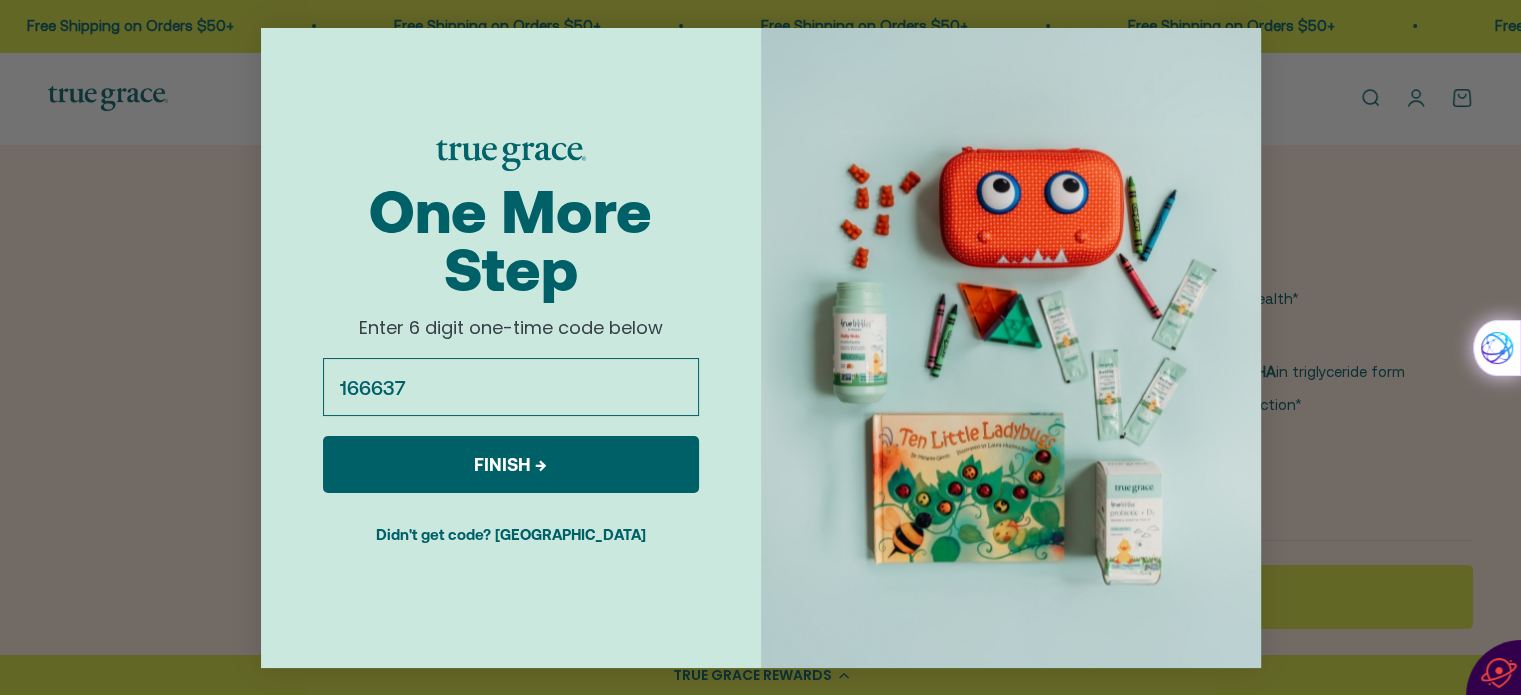 type on "166637" 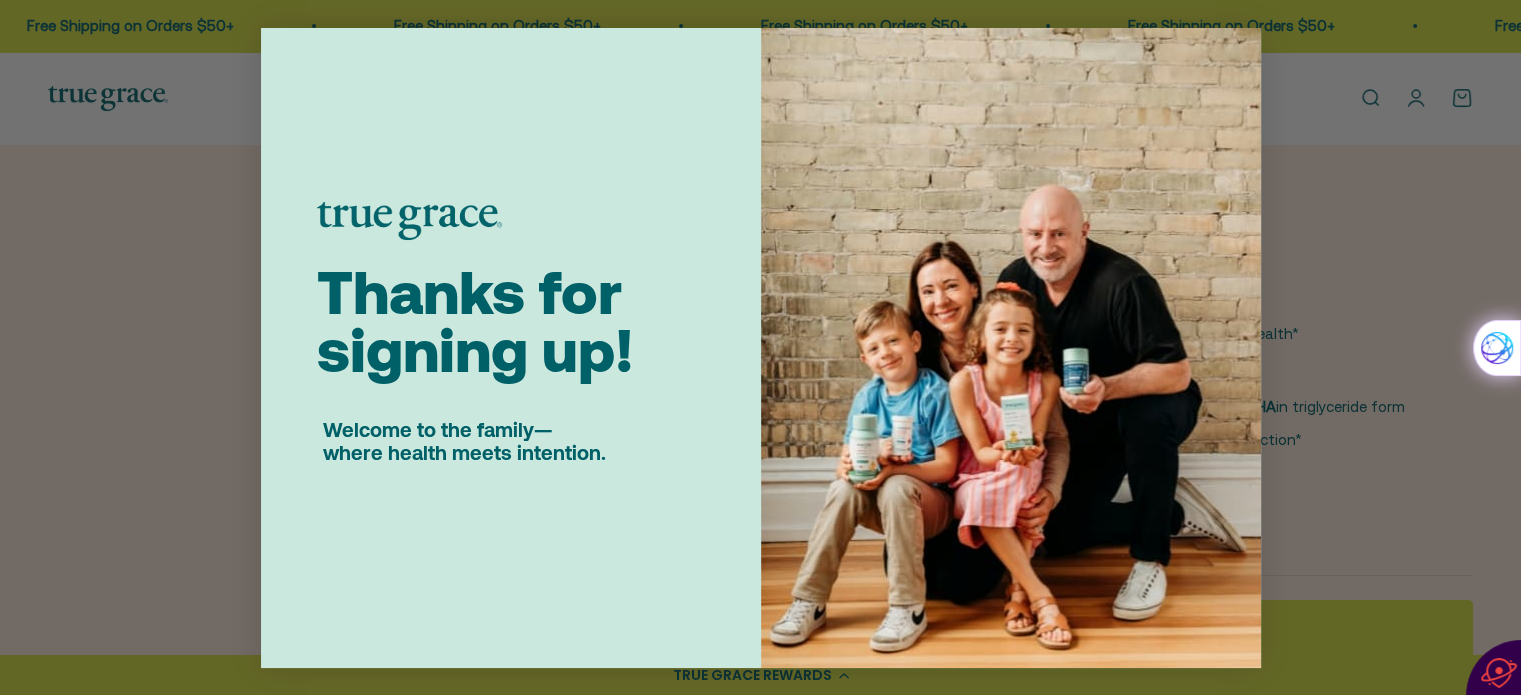 scroll, scrollTop: 300, scrollLeft: 0, axis: vertical 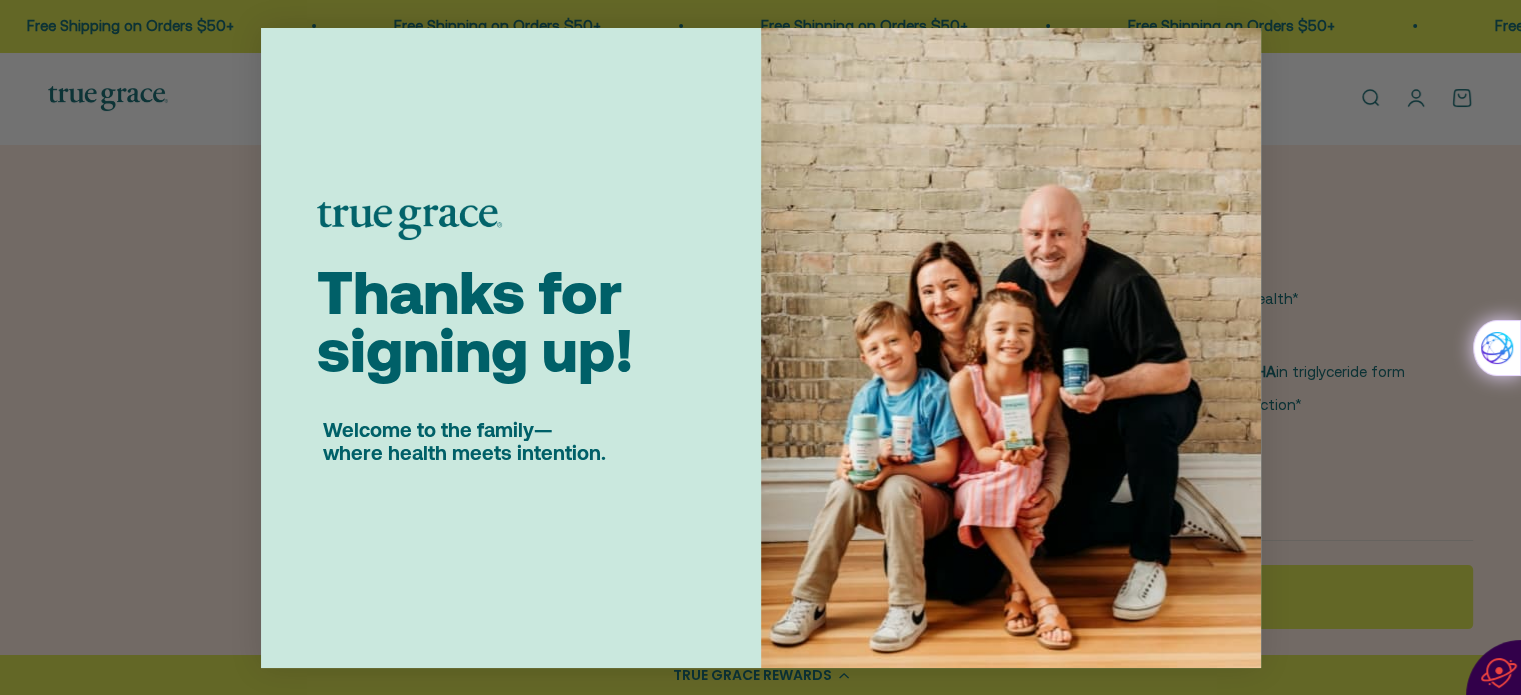 click on "Close dialog
Thanks for signing up!
Welcome to the family—
where health meets intention. Submit" at bounding box center (760, 347) 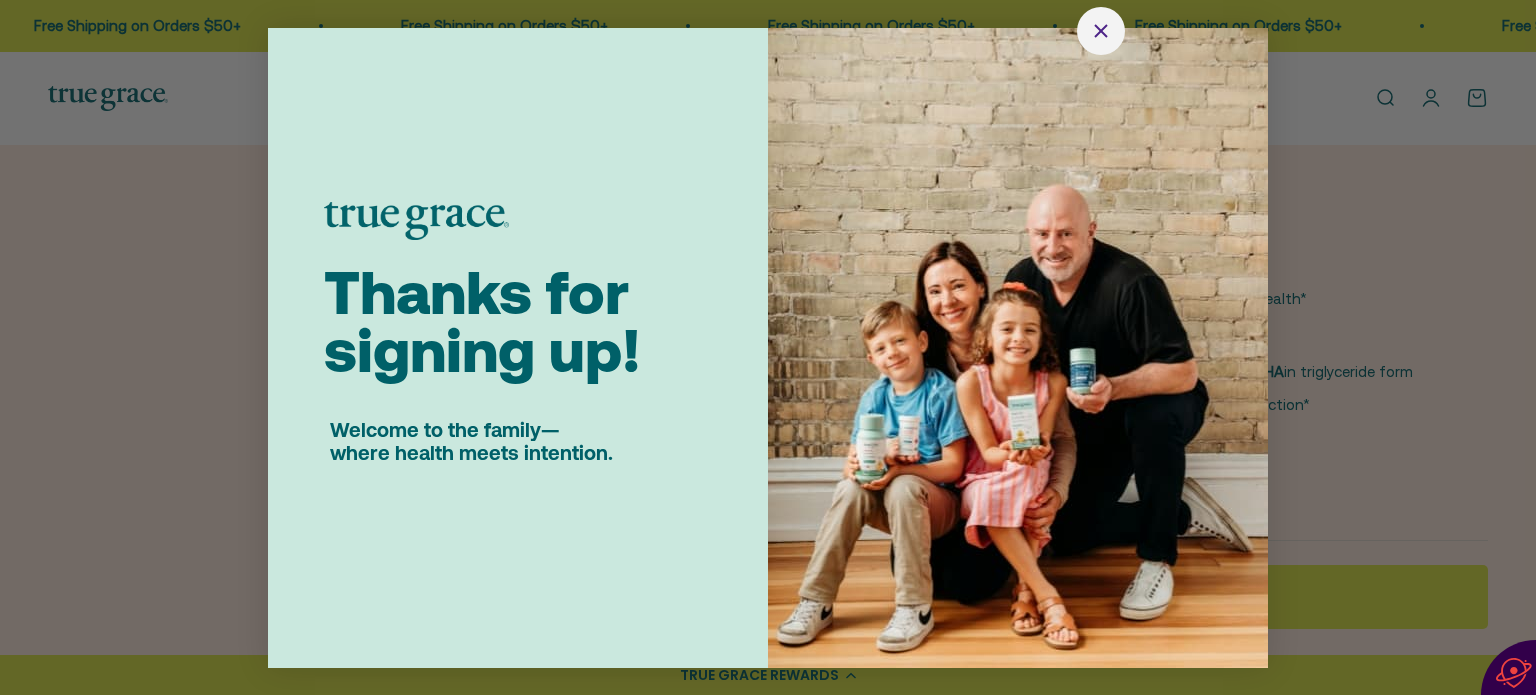 click at bounding box center (1101, 31) 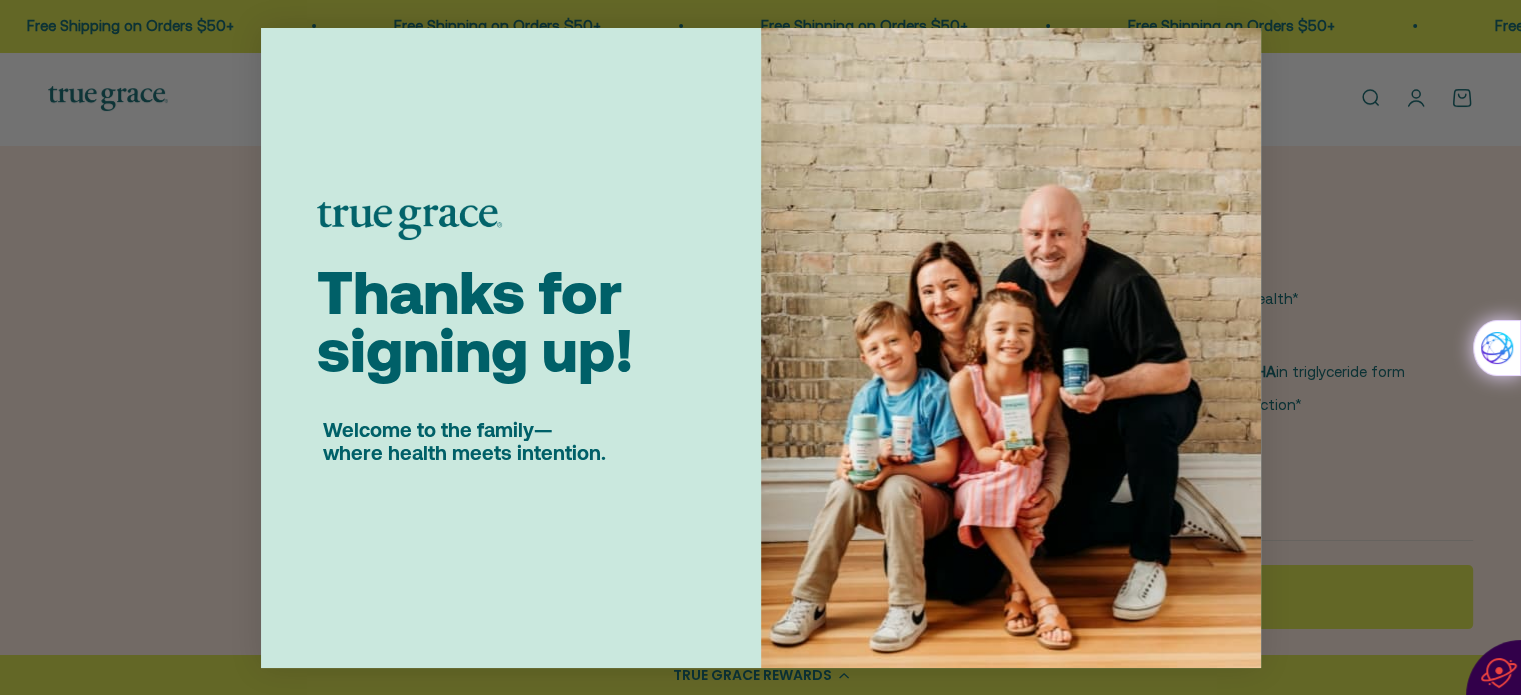 click at bounding box center [1497, 348] 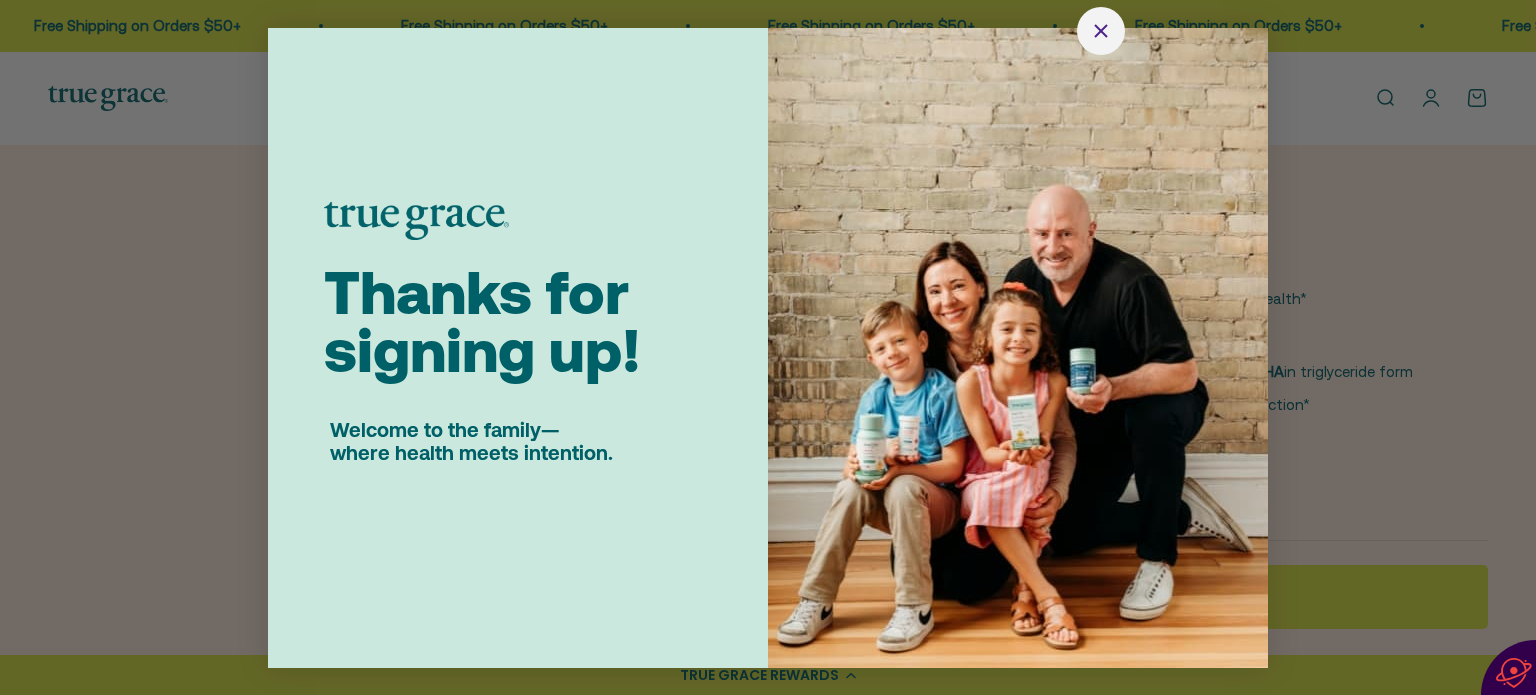 click at bounding box center (1101, 31) 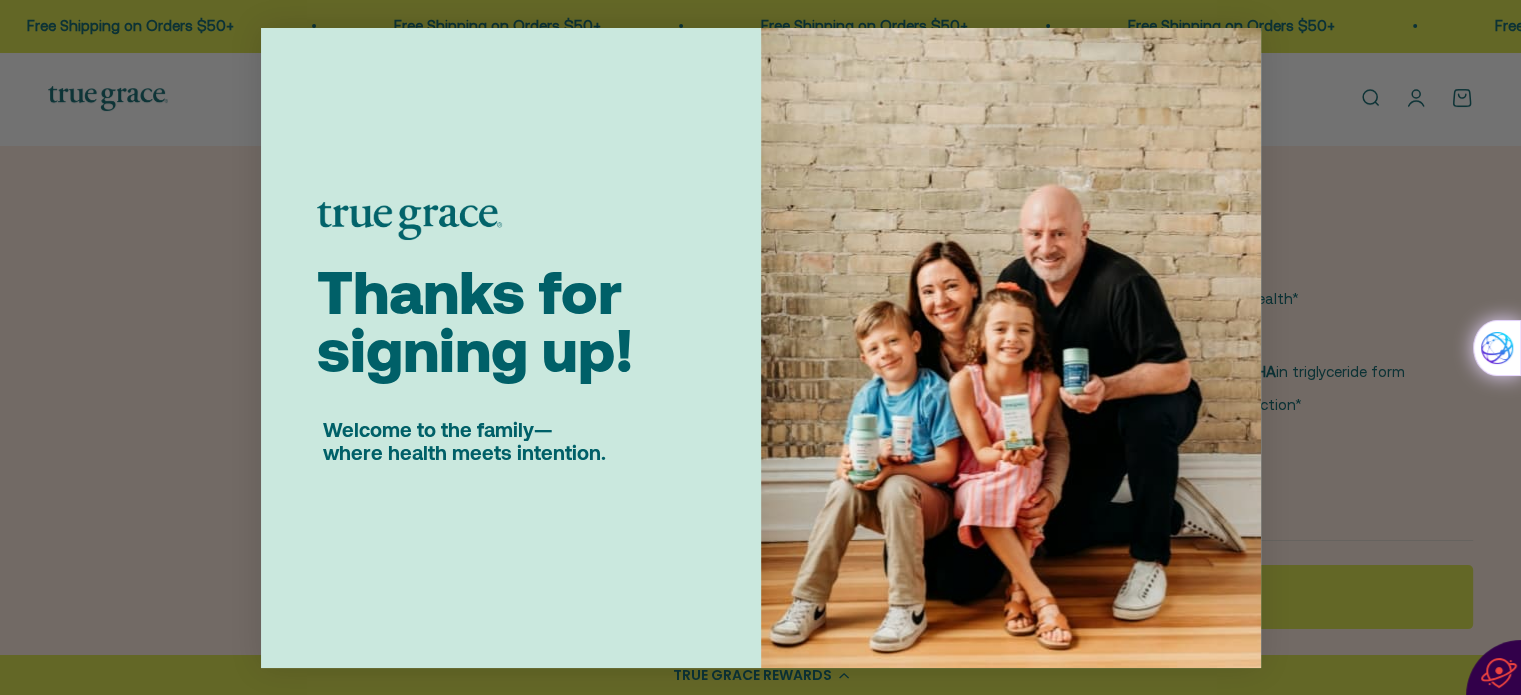 click on "Close dialog
Thanks for signing up!
Welcome to the family—
where health meets intention. Submit" at bounding box center (760, 347) 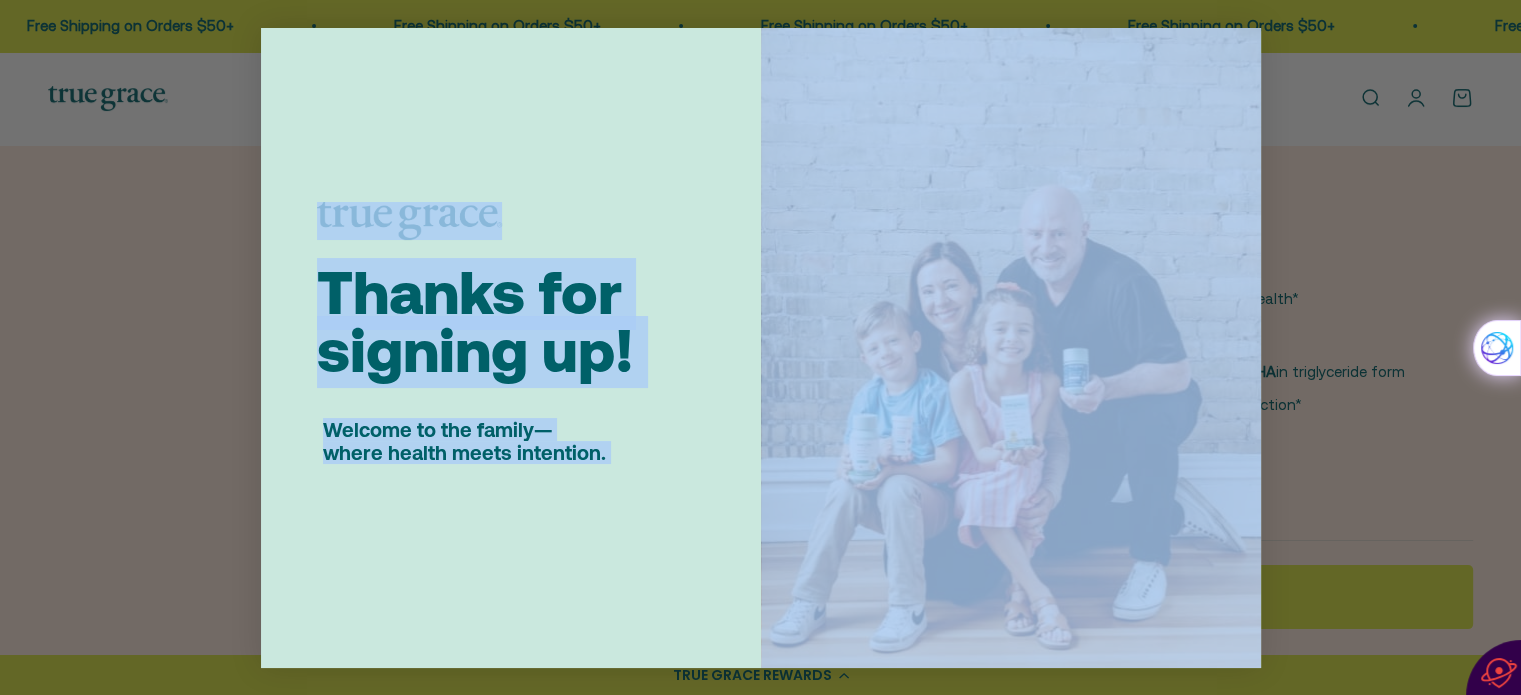drag, startPoint x: 382, startPoint y: 162, endPoint x: 800, endPoint y: 163, distance: 418.0012 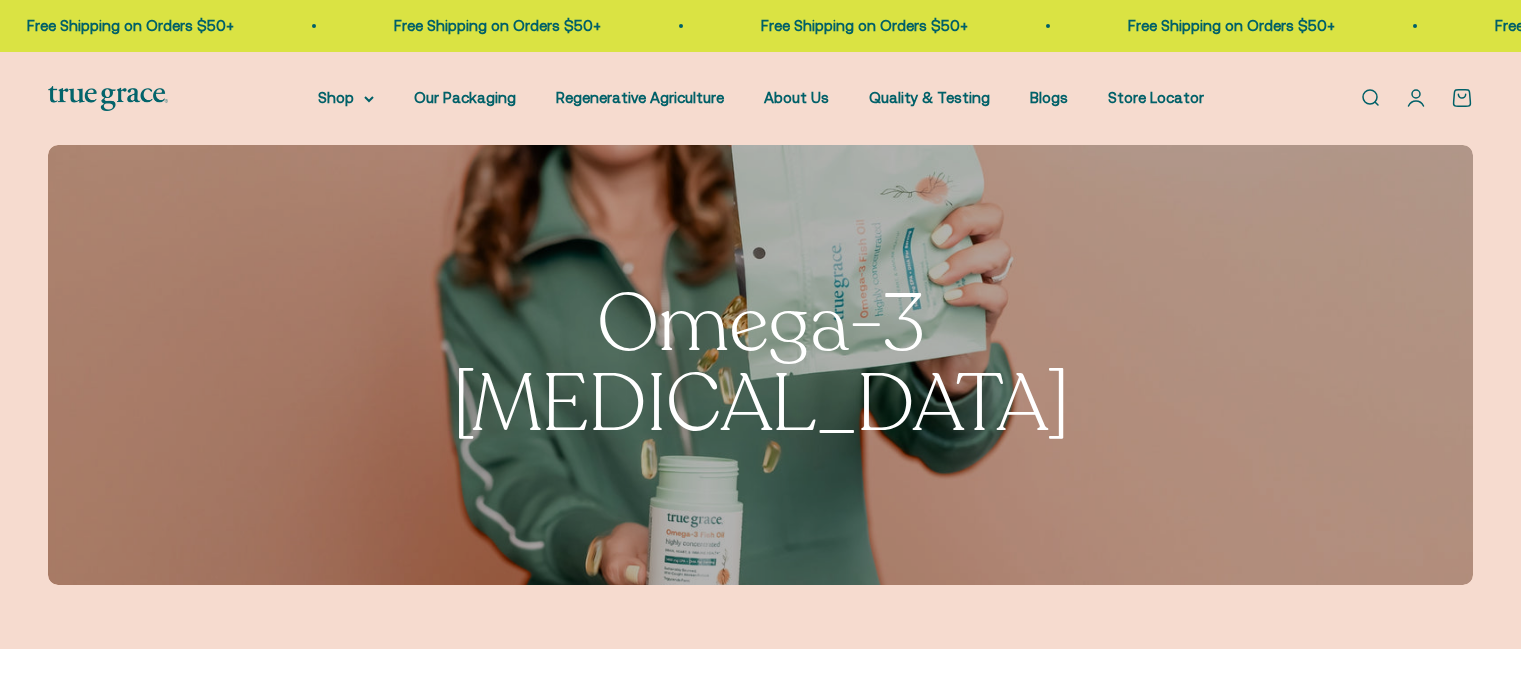 scroll, scrollTop: 0, scrollLeft: 0, axis: both 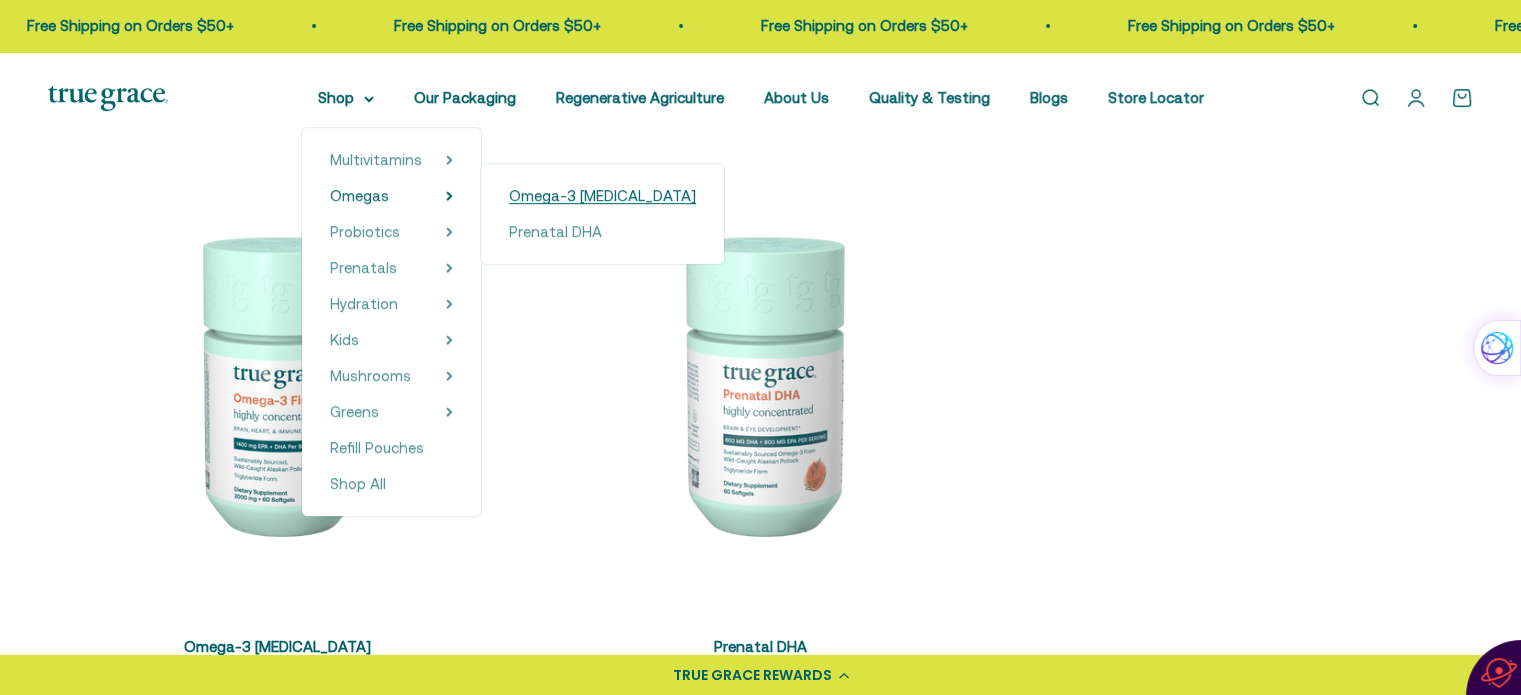 click on "Omega-3 [MEDICAL_DATA]" at bounding box center (602, 195) 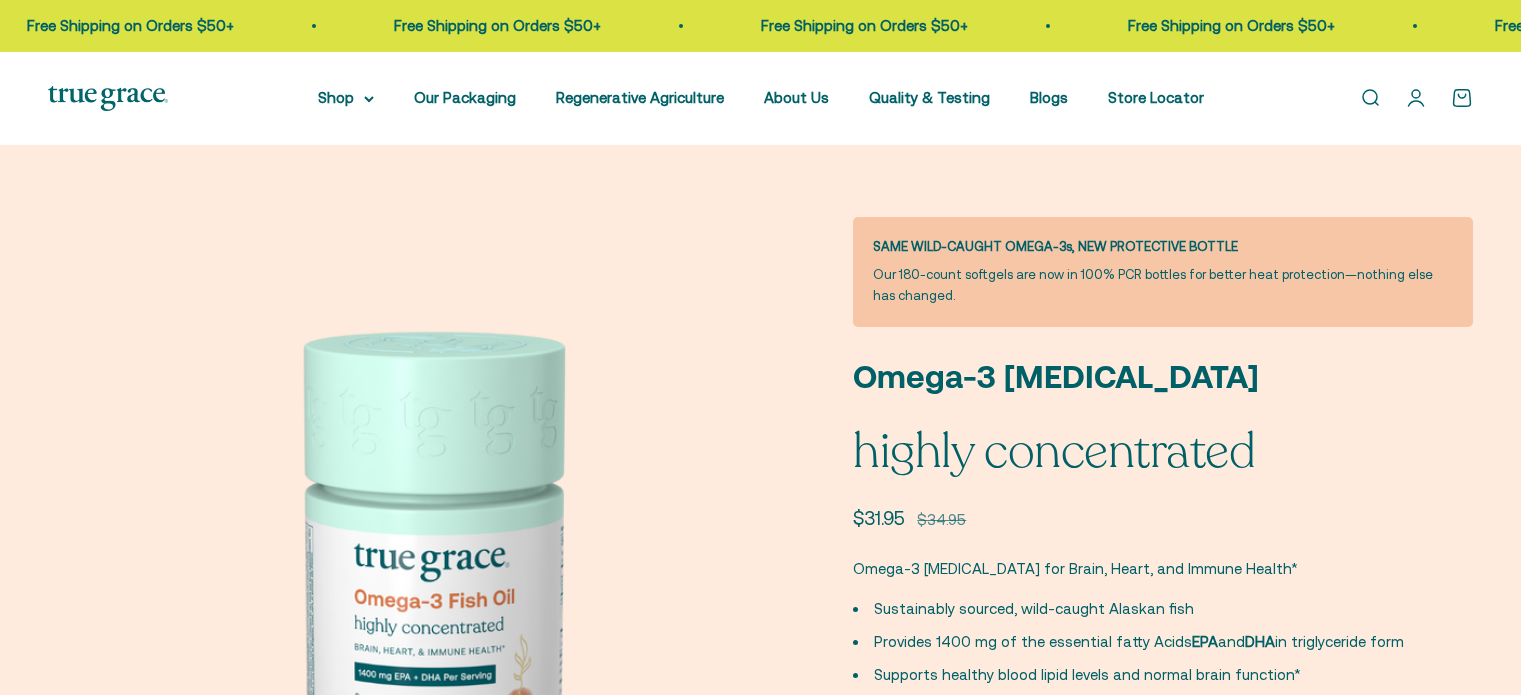 scroll, scrollTop: 0, scrollLeft: 0, axis: both 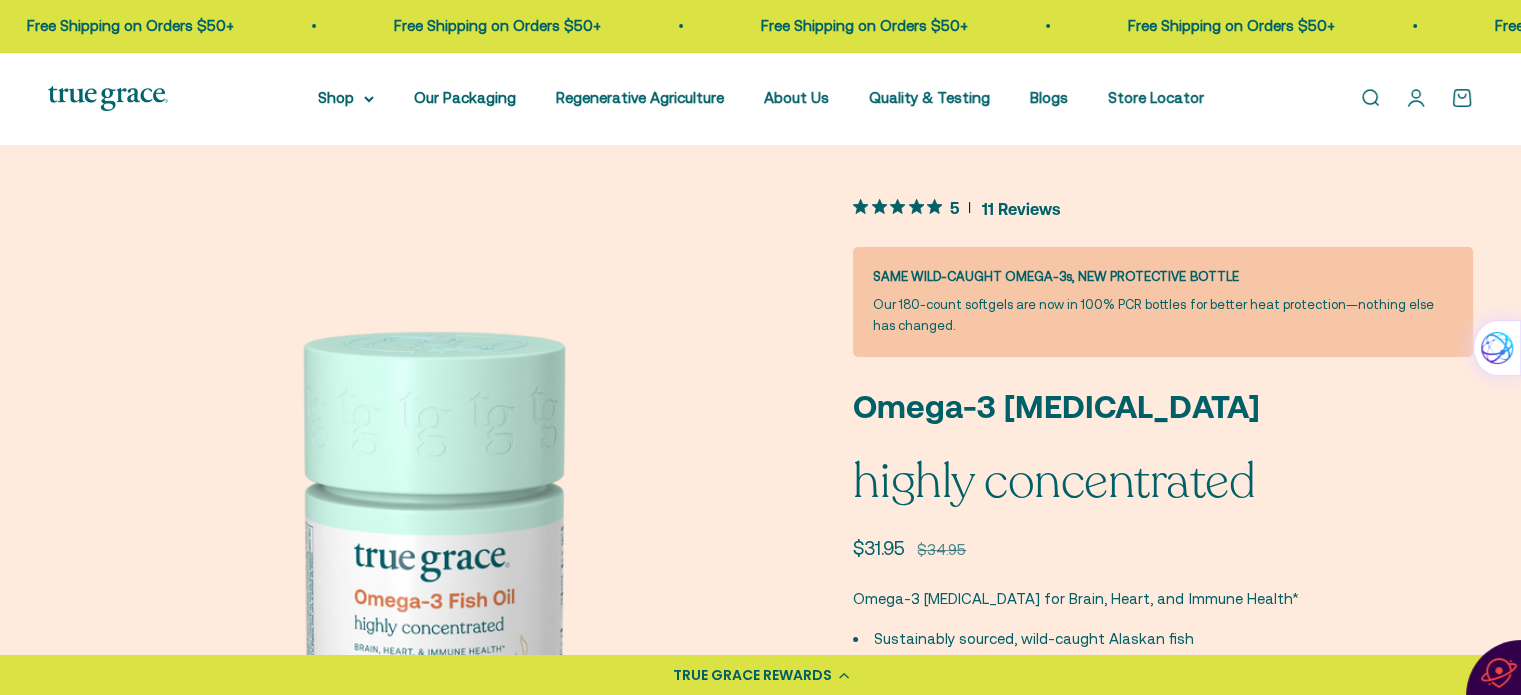 click on "SAME WILD-CAUGHT OMEGA-3s, NEW PROTECTIVE BOTTLE" 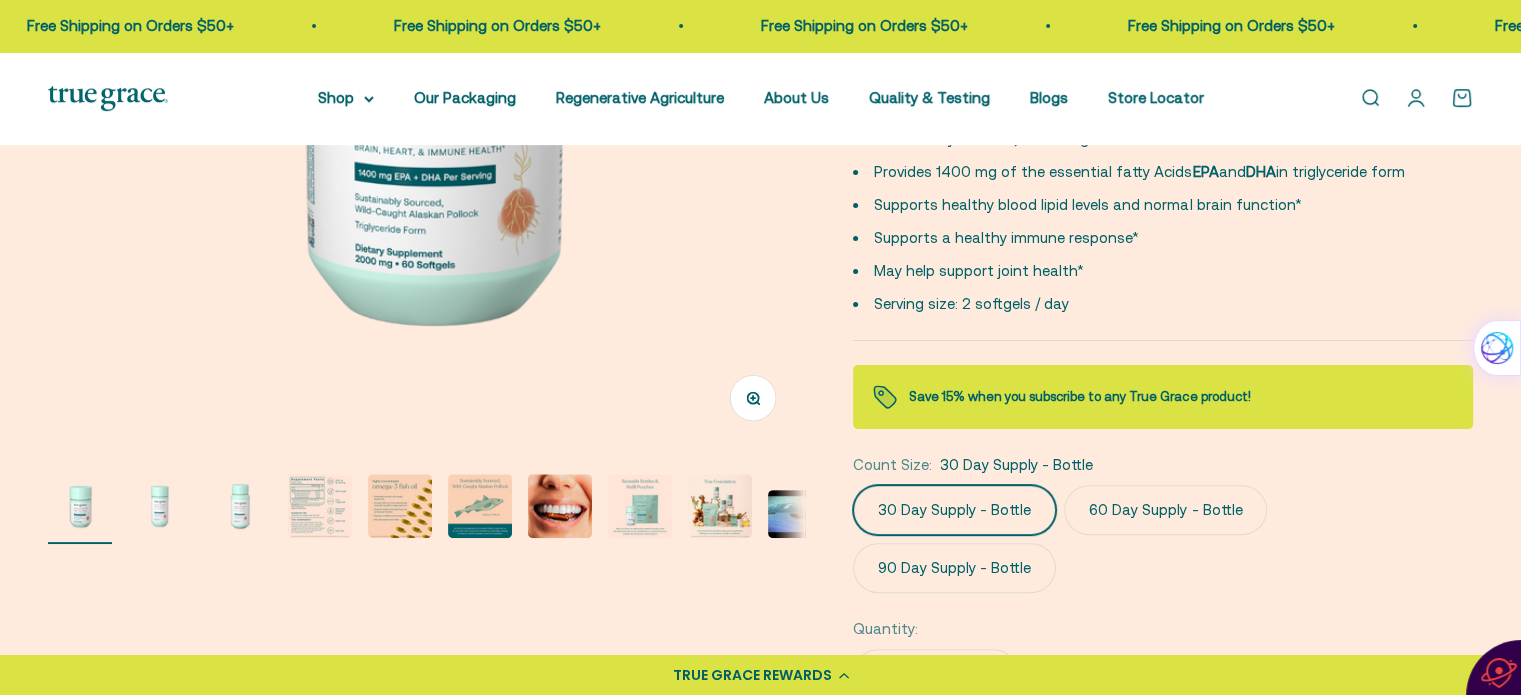 scroll, scrollTop: 700, scrollLeft: 0, axis: vertical 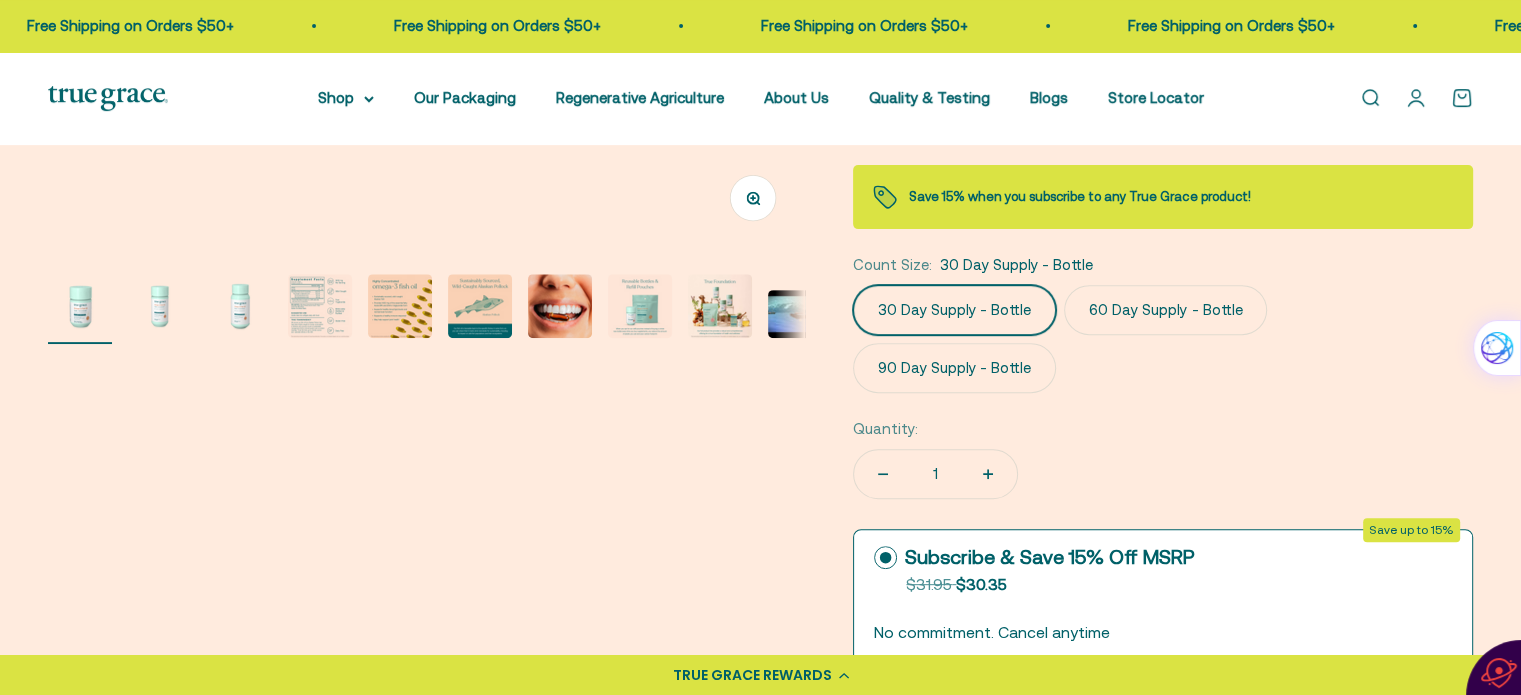 click at bounding box center [160, 306] 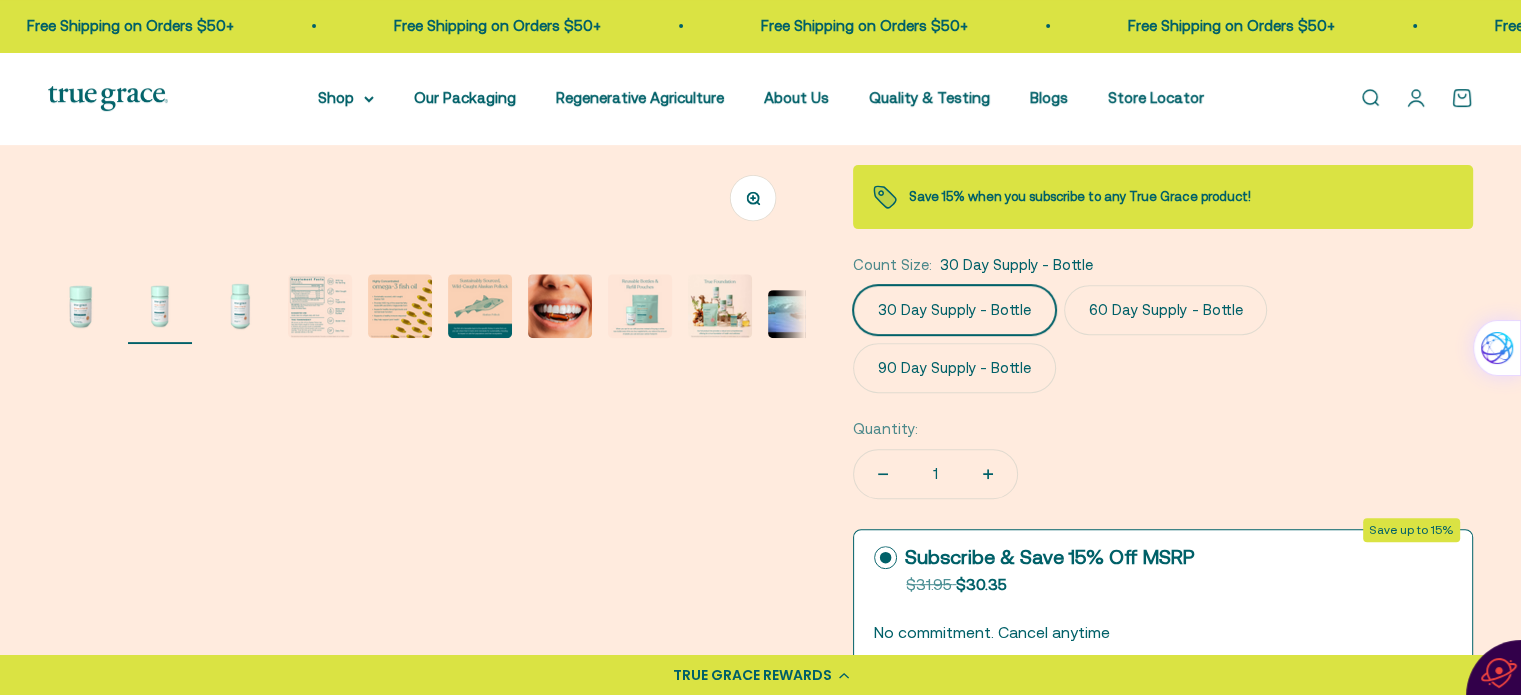 scroll, scrollTop: 0, scrollLeft: 781, axis: horizontal 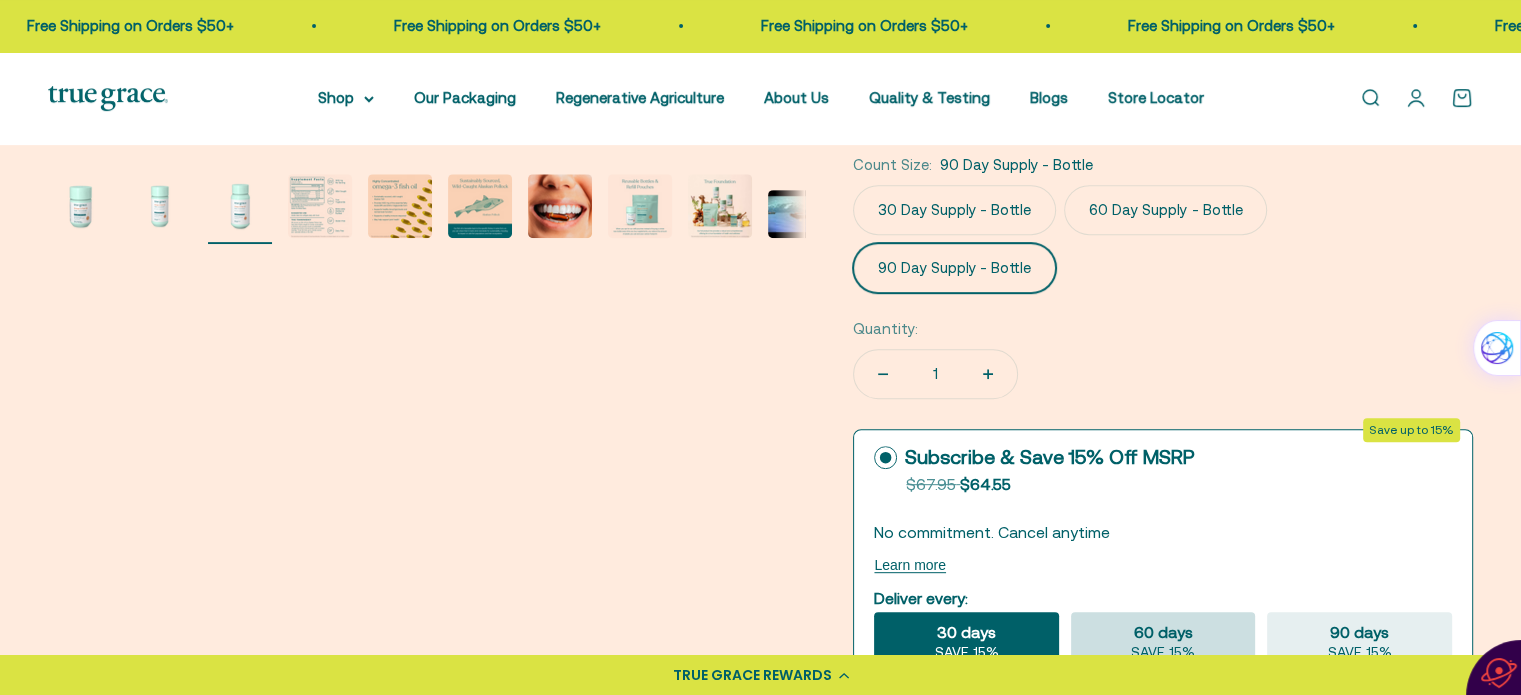 click on "60 days" 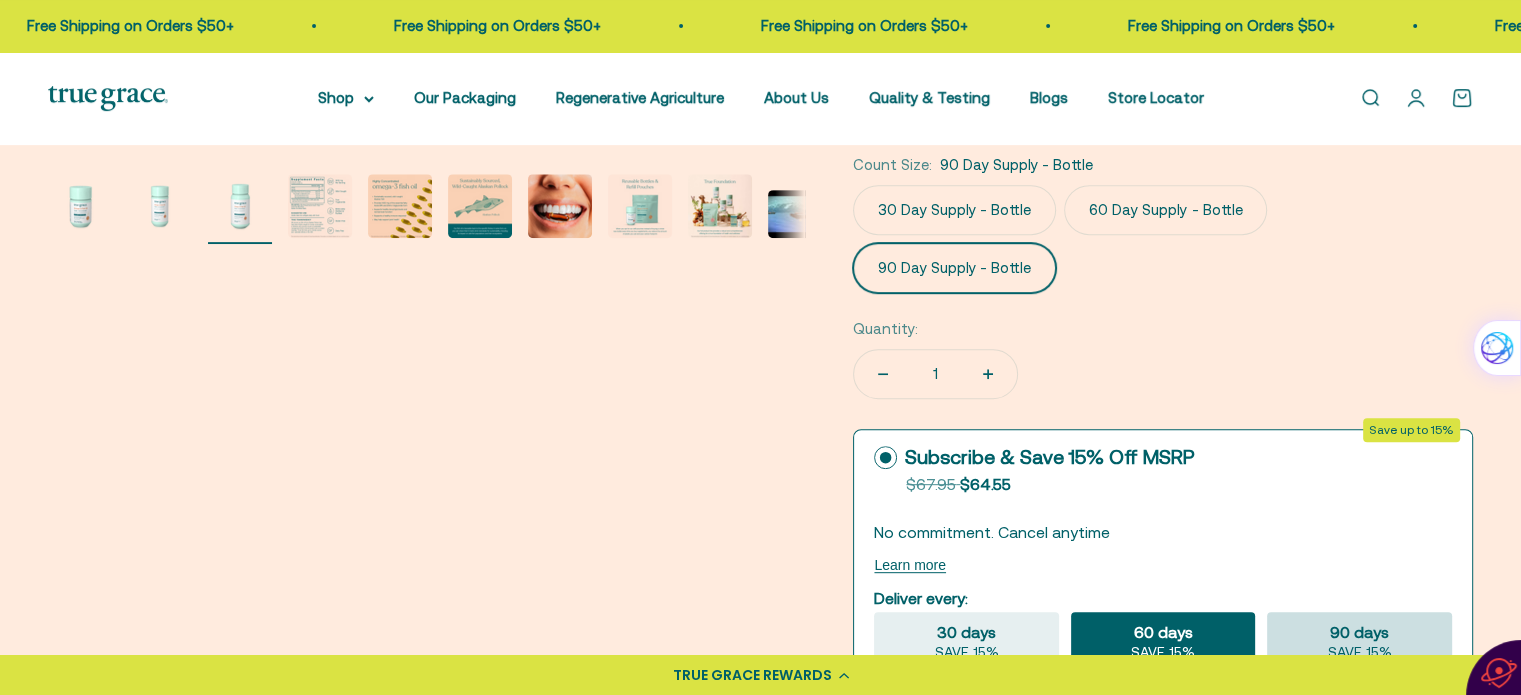 click on "90 days" 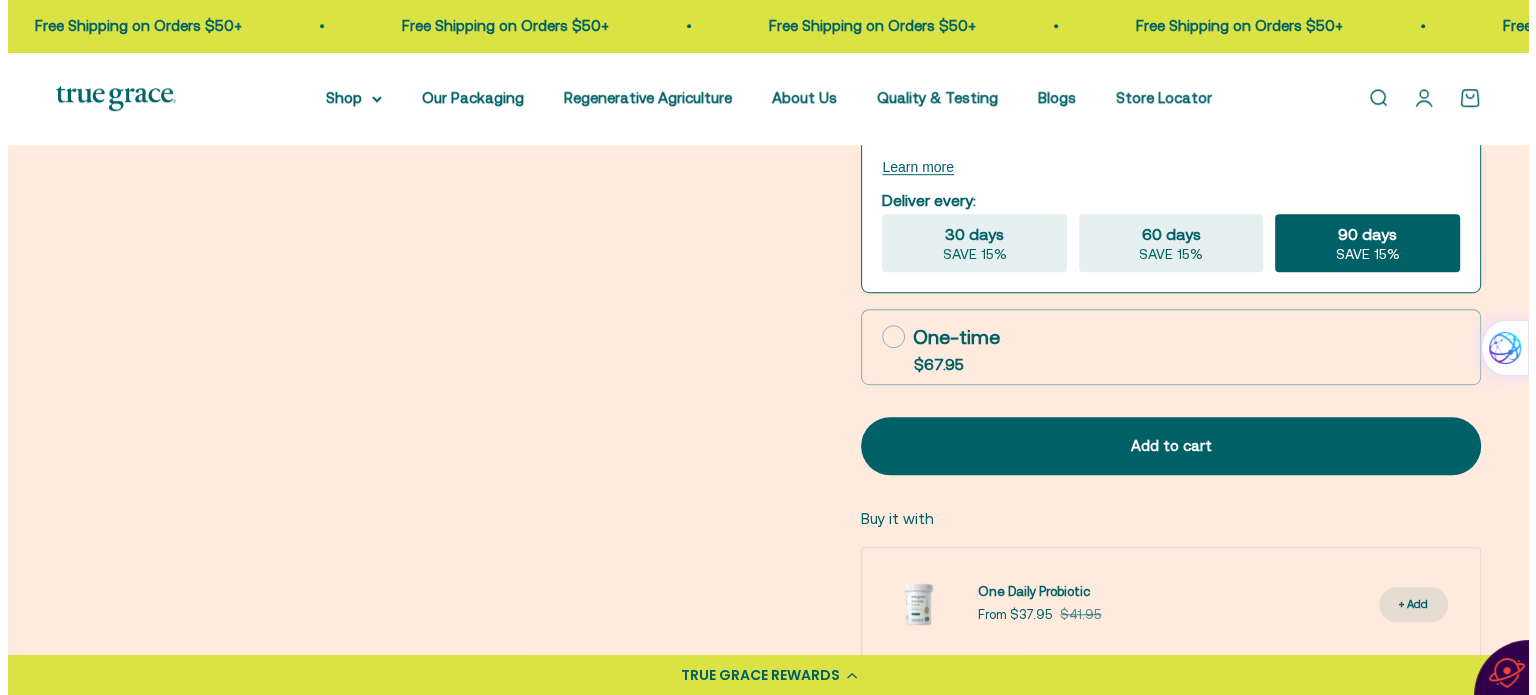 scroll, scrollTop: 1000, scrollLeft: 0, axis: vertical 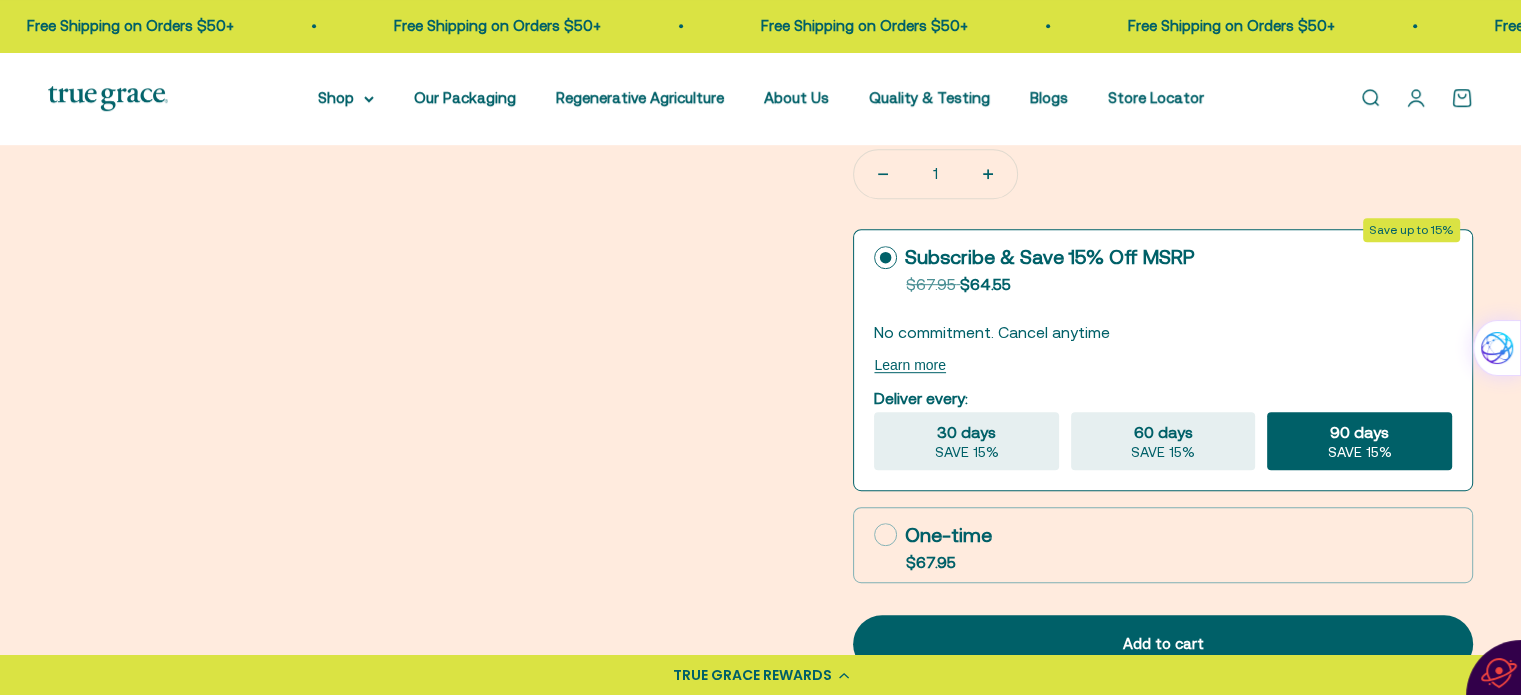 click on "Zoom
Go to item 1
Go to item 2
Go to item 3
Go to item 4
Go to item 5
Go to item 6
Go to item 7
Go to item 8
Go to item 9
Go to item 10
Go to item 11
Go to item 12" at bounding box center (760, 26) 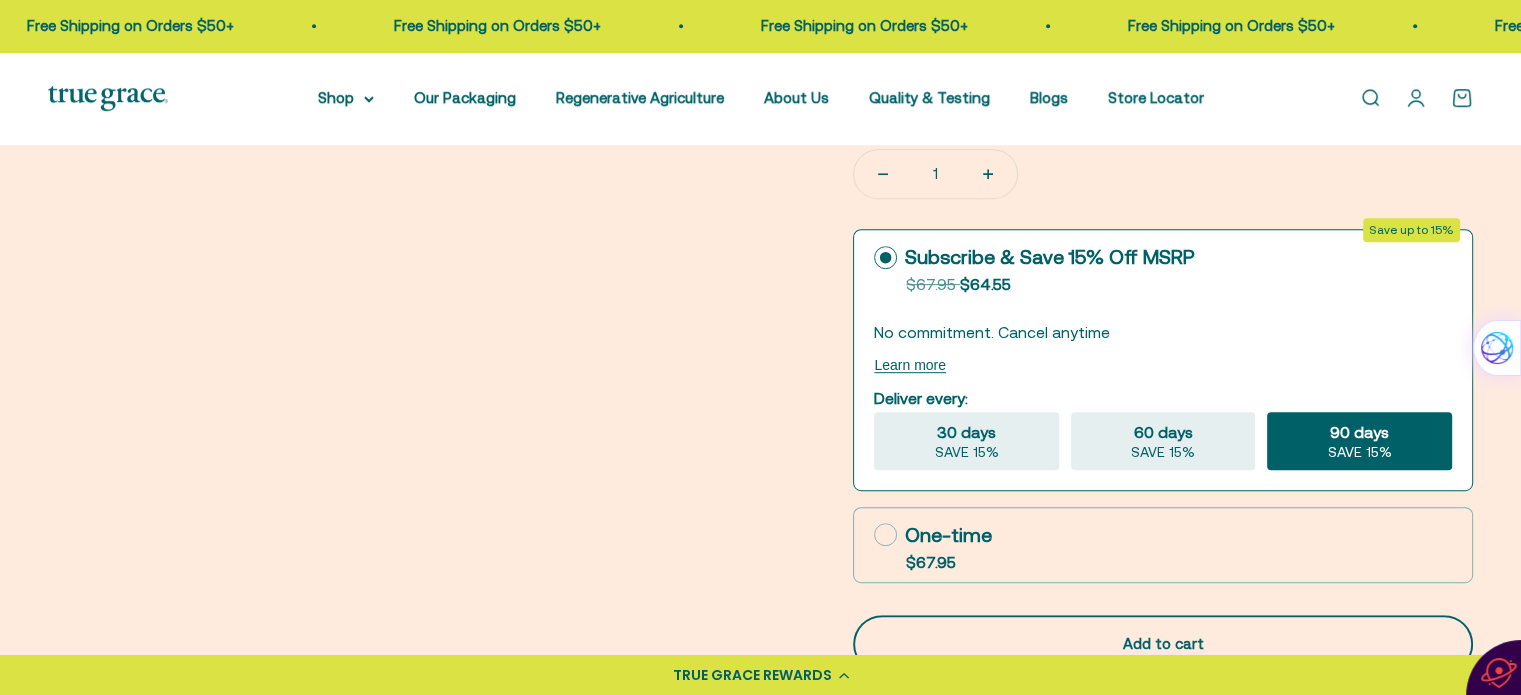 click on "Add to cart" at bounding box center [1163, 644] 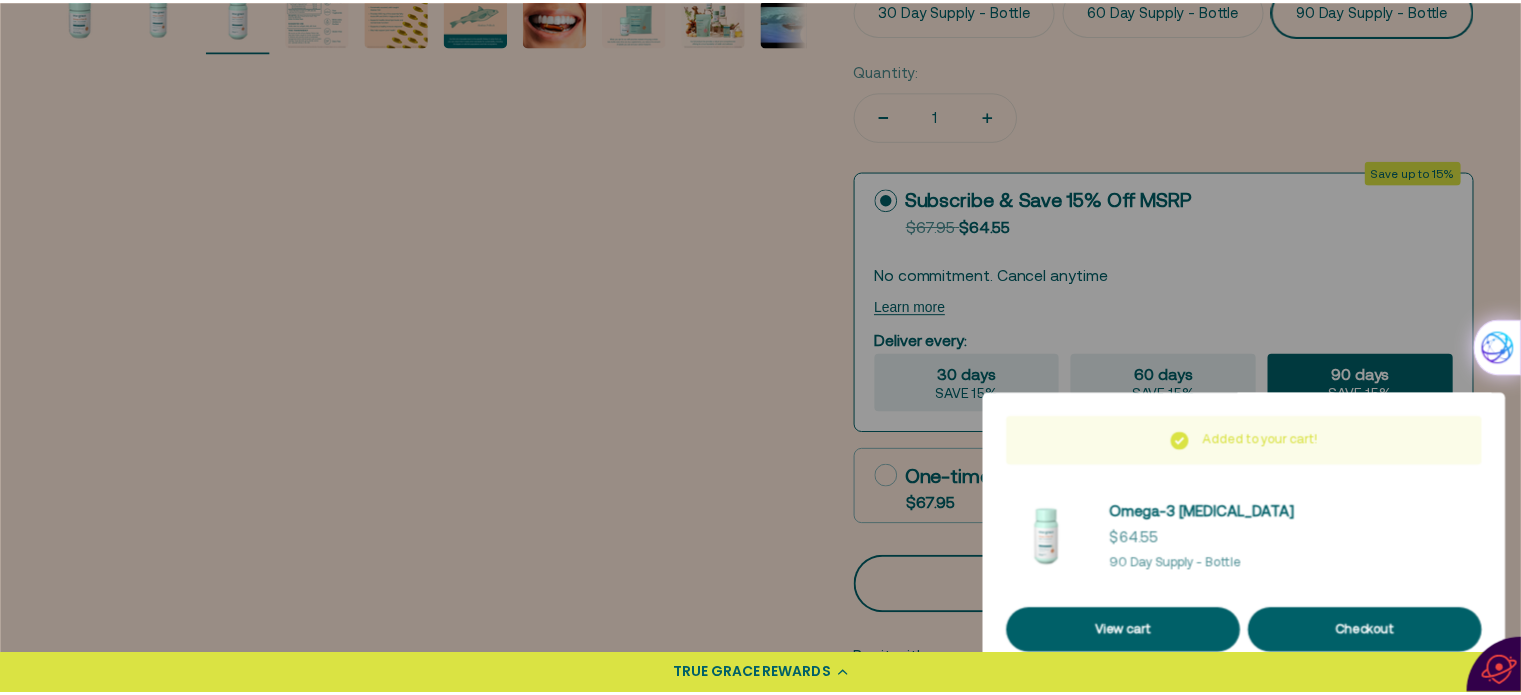 scroll, scrollTop: 0, scrollLeft: 1579, axis: horizontal 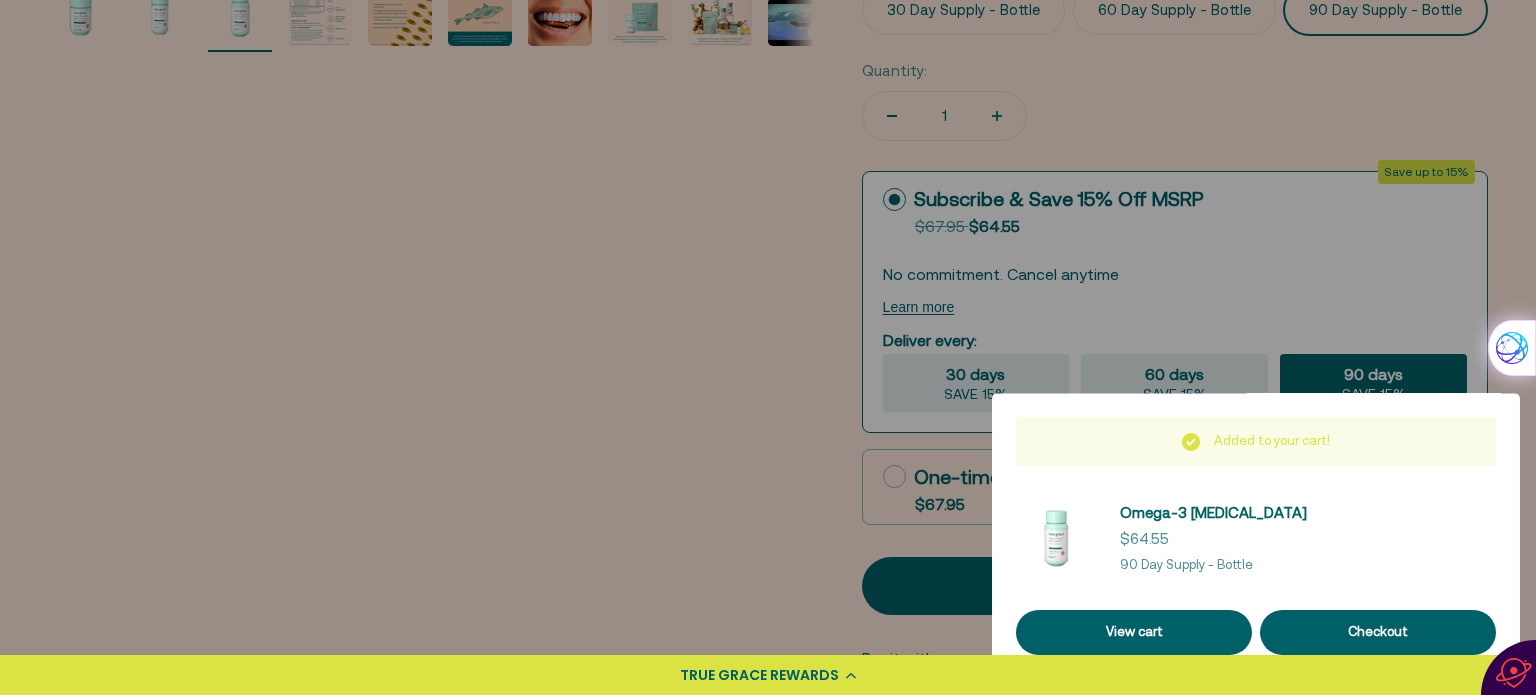 click at bounding box center [768, 347] 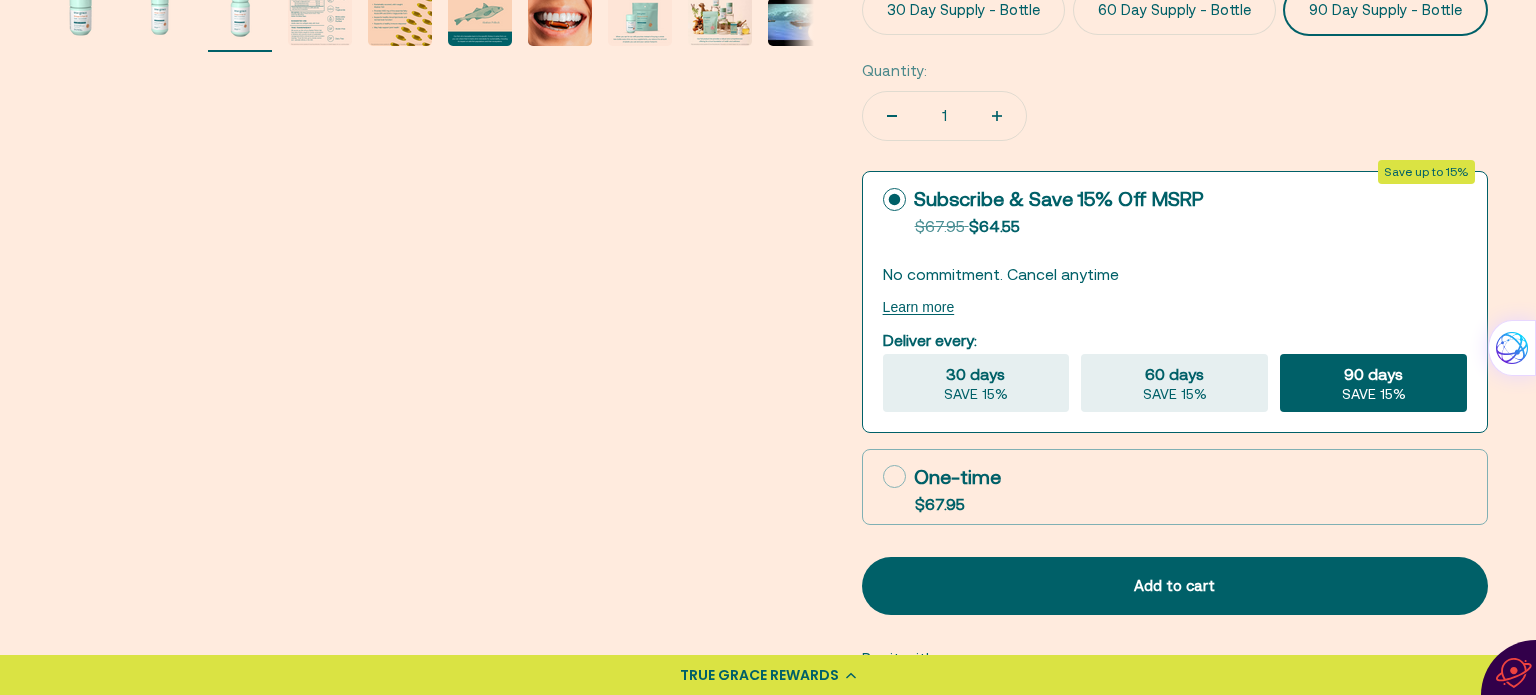 scroll, scrollTop: 0, scrollLeft: 1562, axis: horizontal 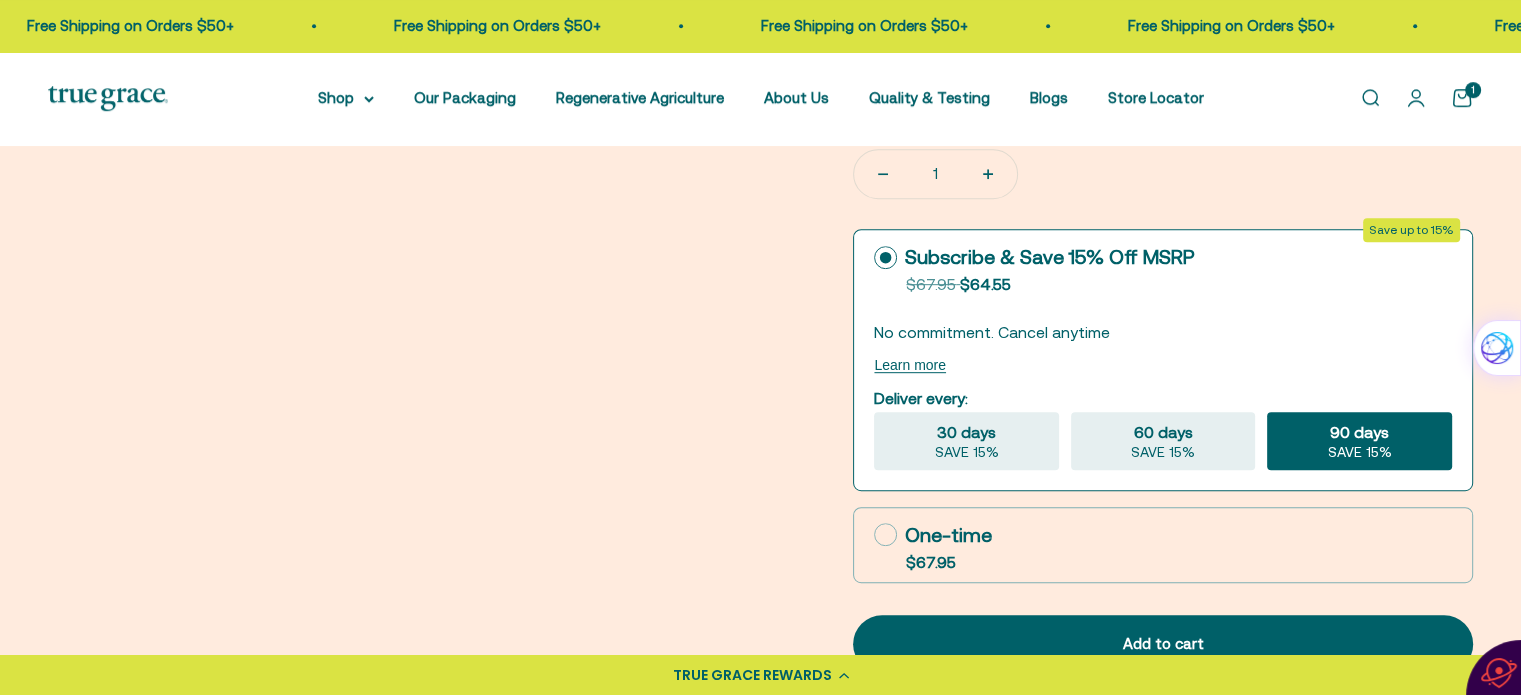 click 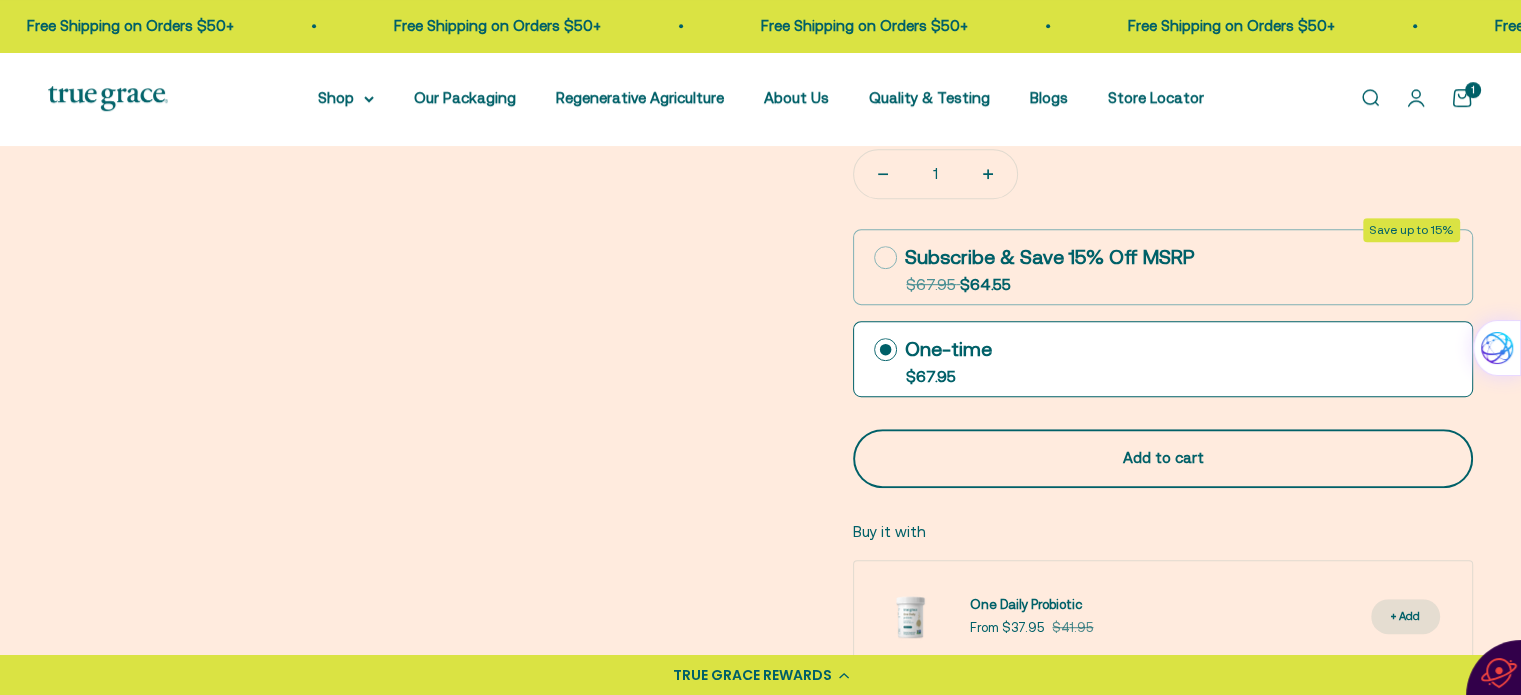 click on "Add to cart" at bounding box center [1163, 458] 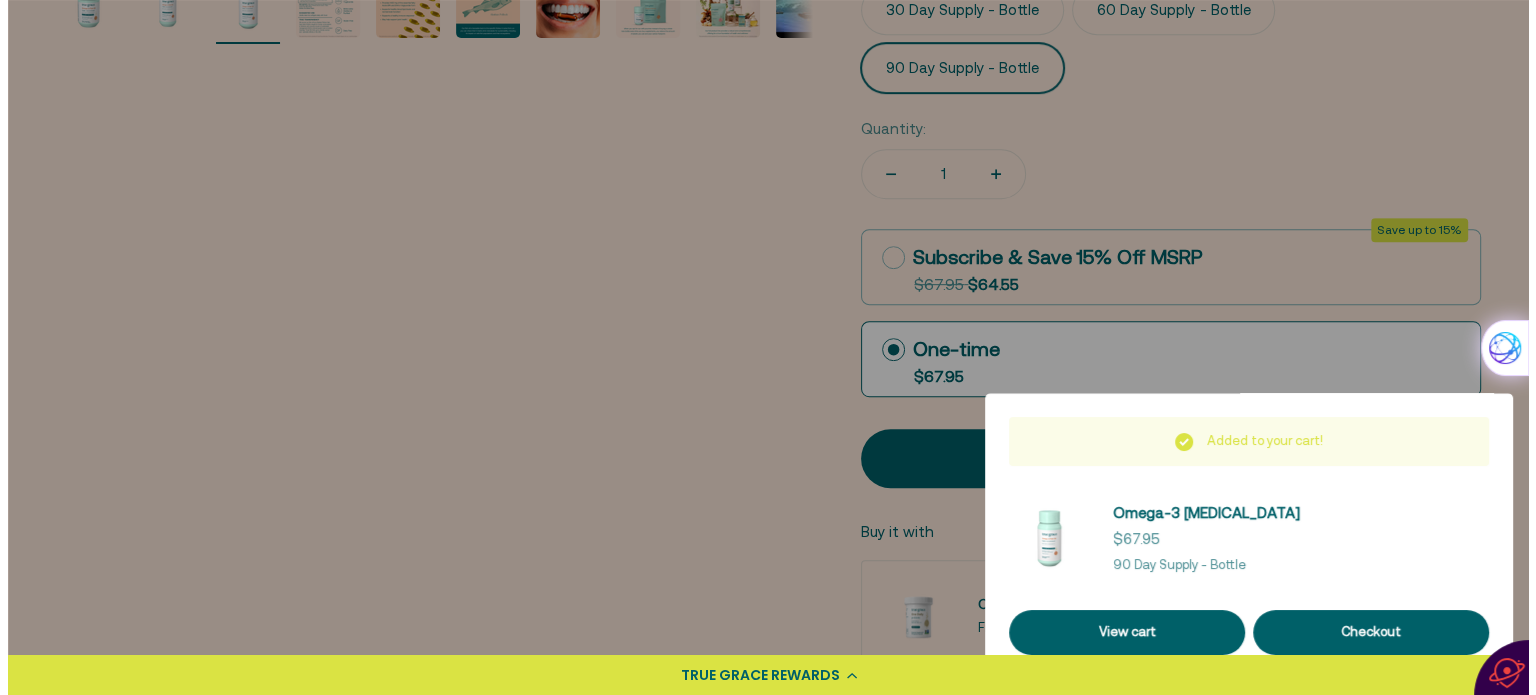 scroll, scrollTop: 0, scrollLeft: 1579, axis: horizontal 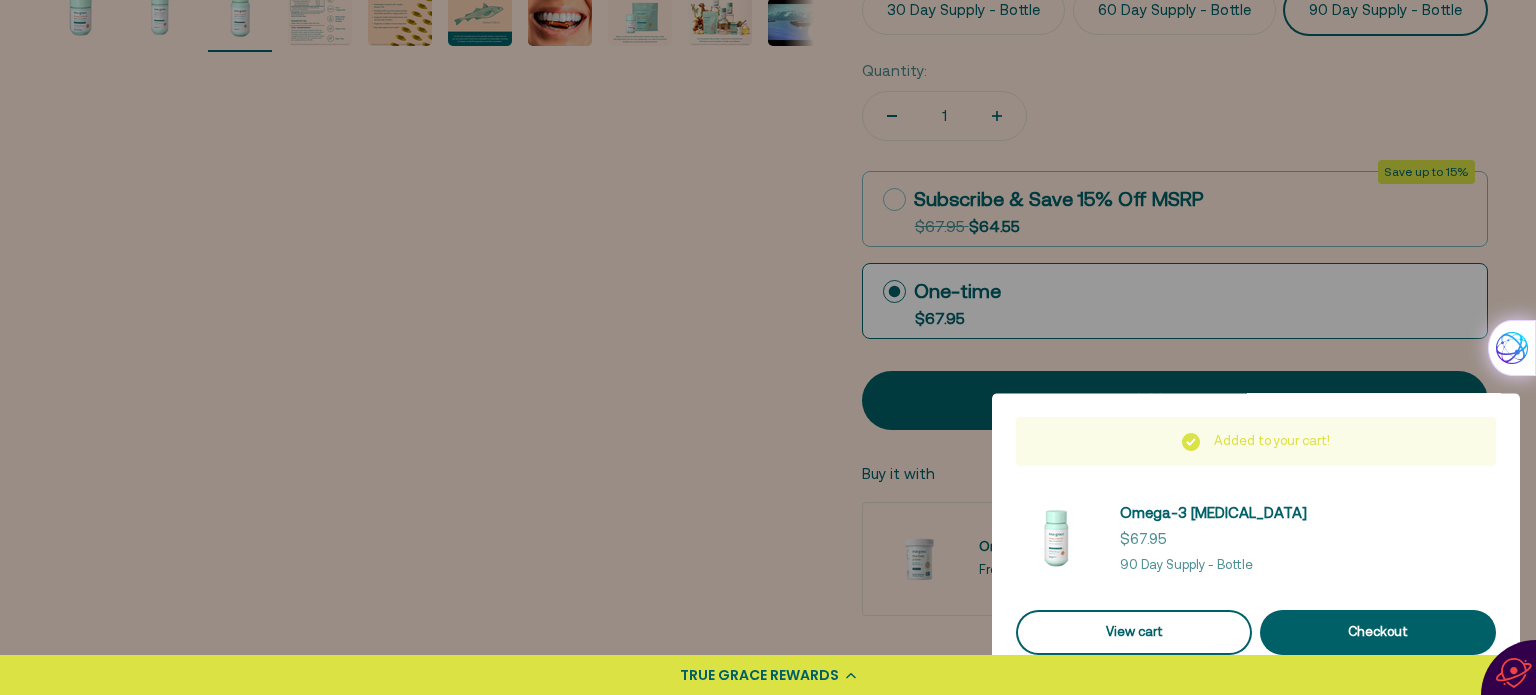 click on "View cart" at bounding box center [1134, 632] 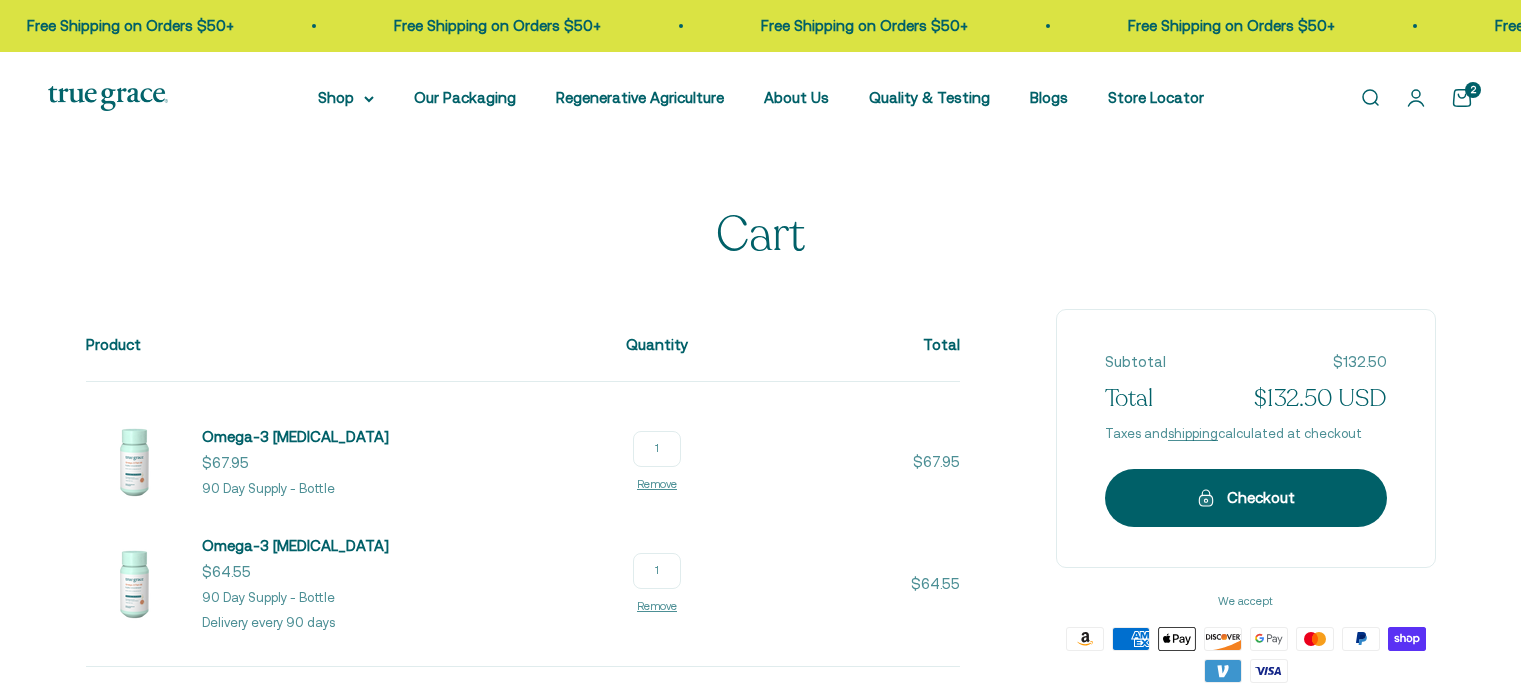 scroll, scrollTop: 0, scrollLeft: 0, axis: both 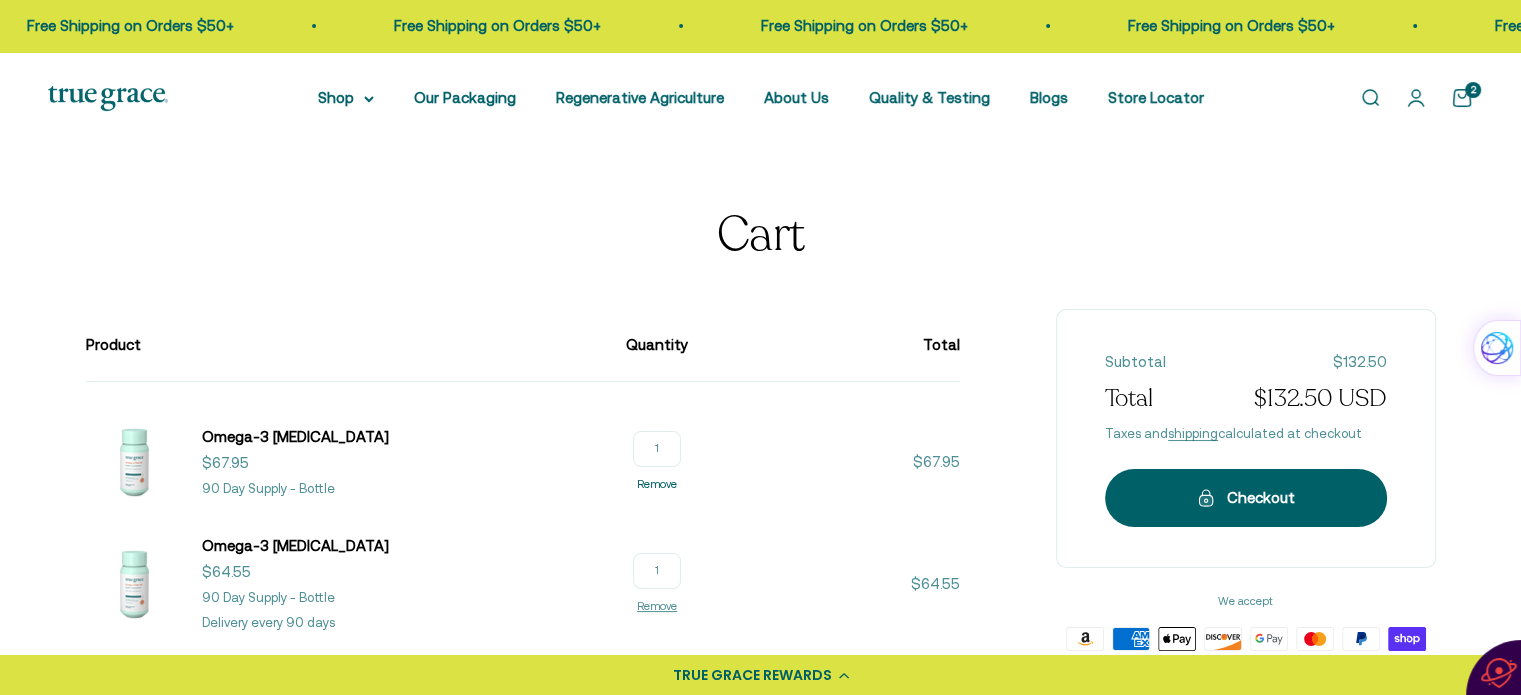 click on "Remove" at bounding box center [657, 484] 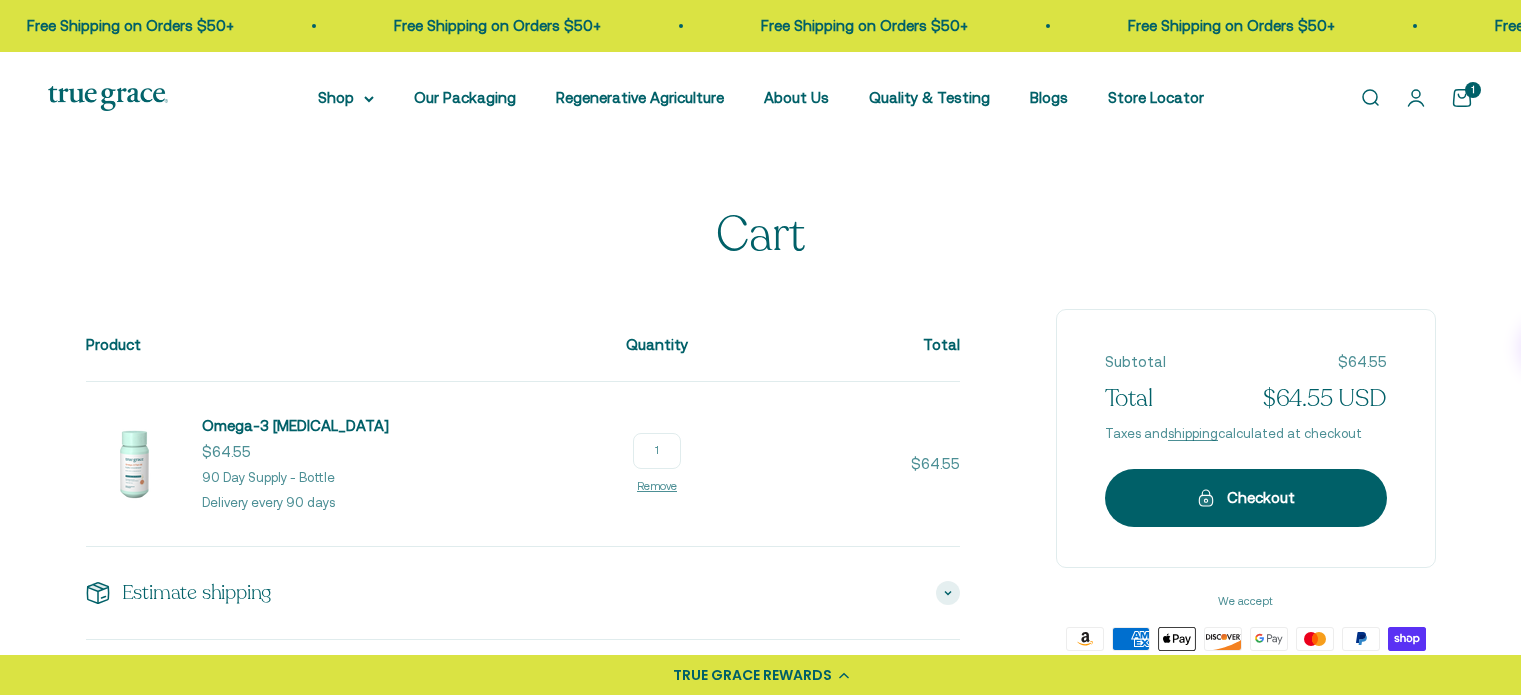scroll, scrollTop: 0, scrollLeft: 0, axis: both 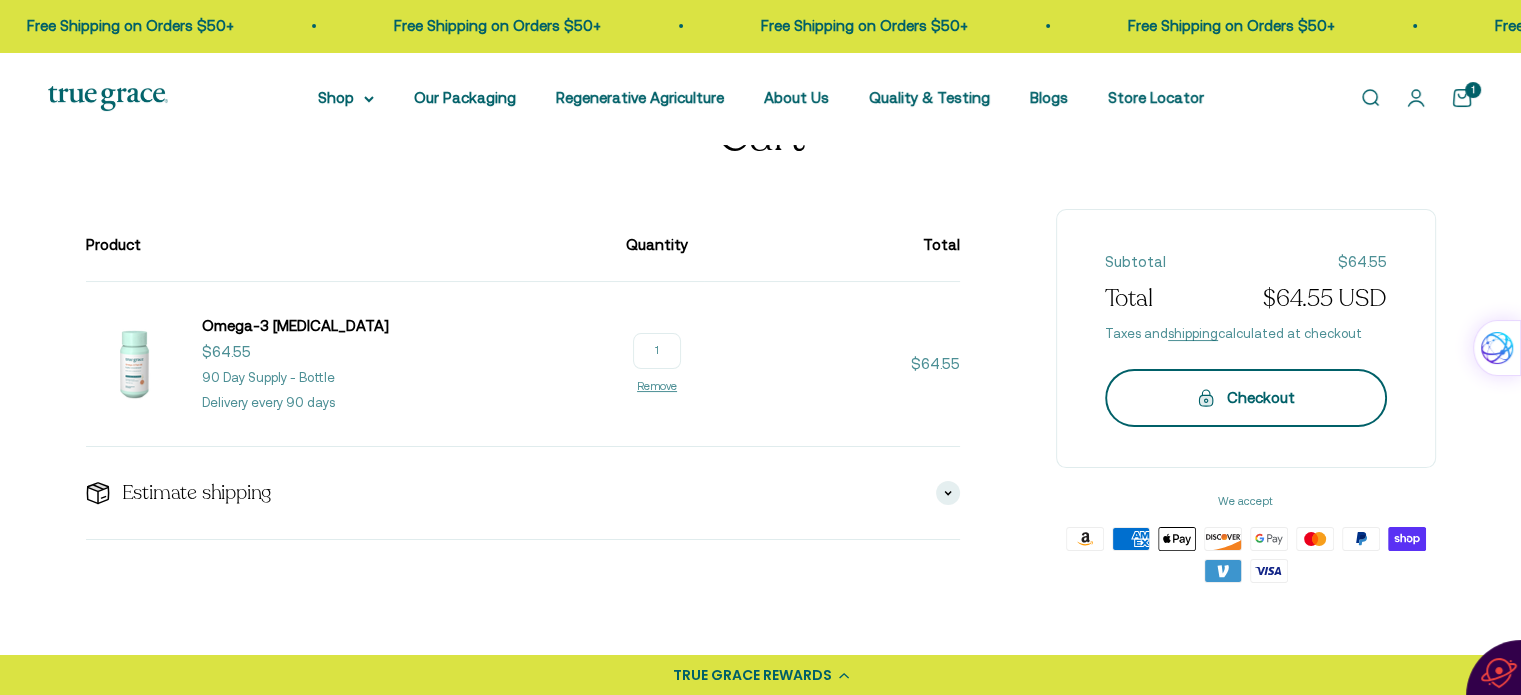 click on "Checkout" at bounding box center (1246, 398) 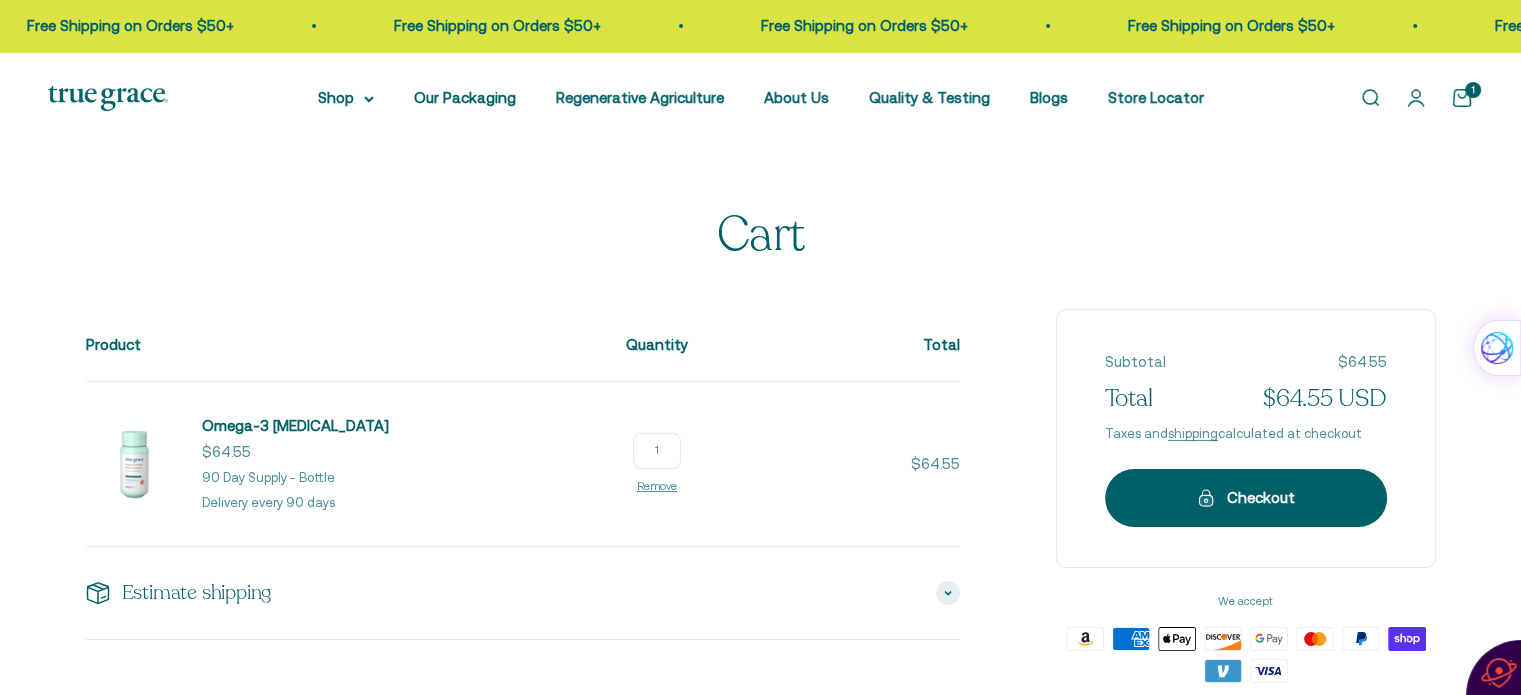 scroll, scrollTop: 0, scrollLeft: 0, axis: both 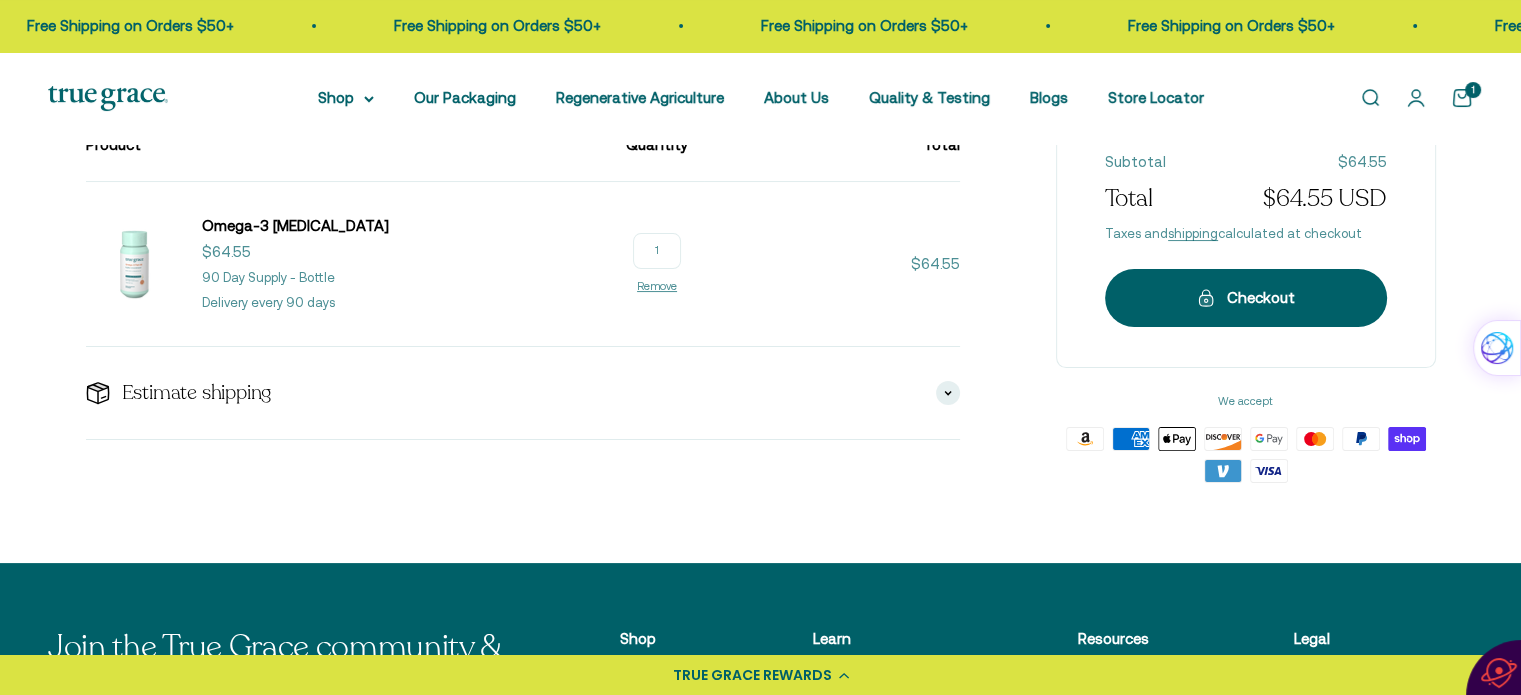click 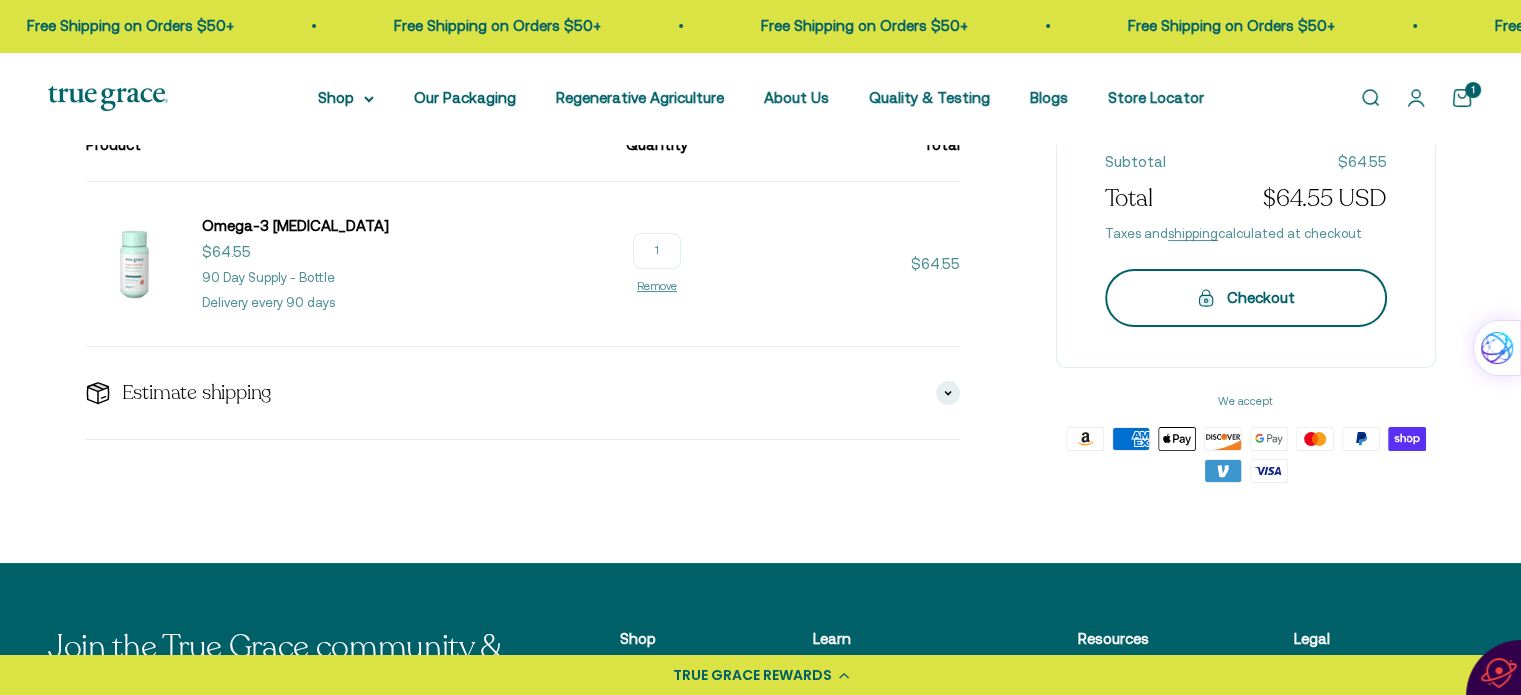 click on "Checkout" at bounding box center (1246, 298) 